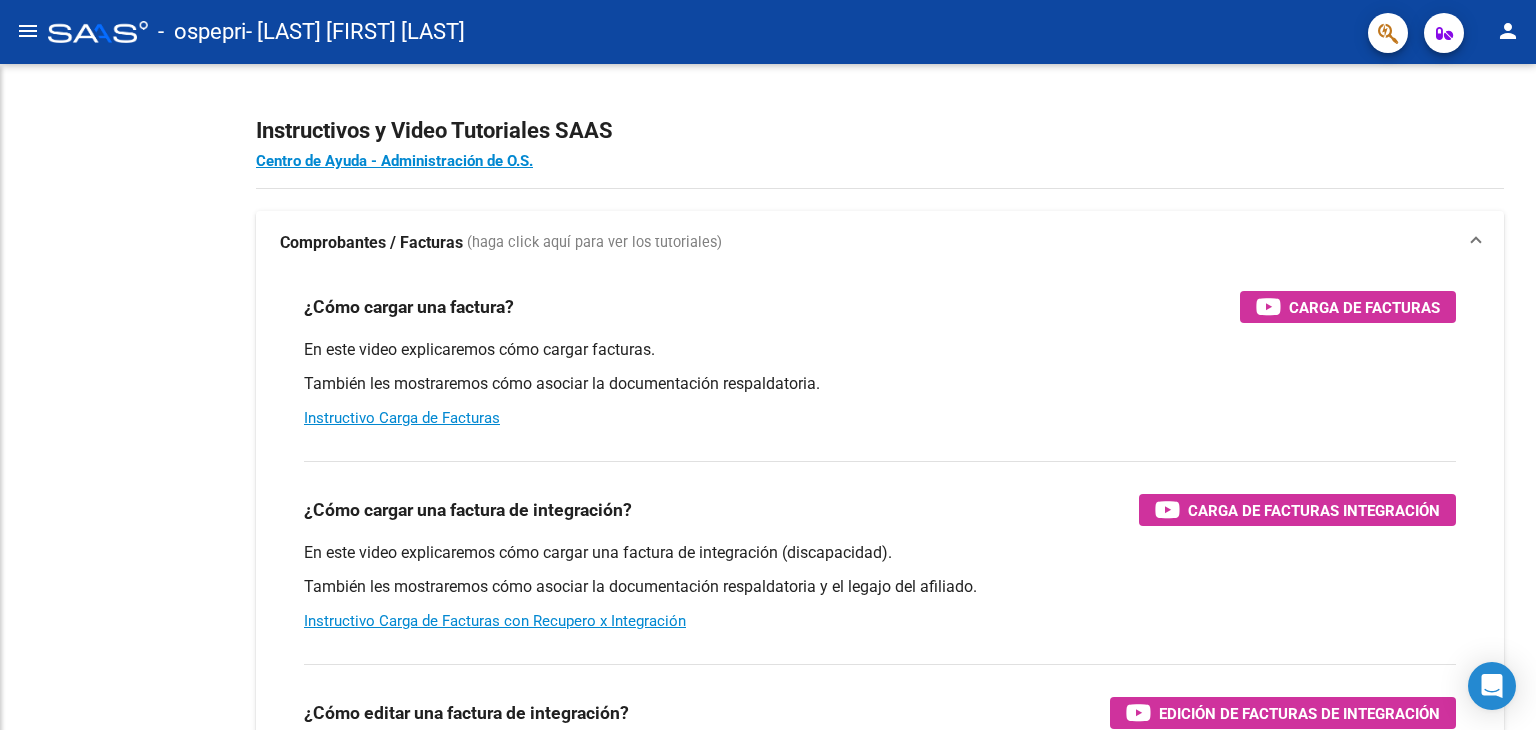 scroll, scrollTop: 0, scrollLeft: 0, axis: both 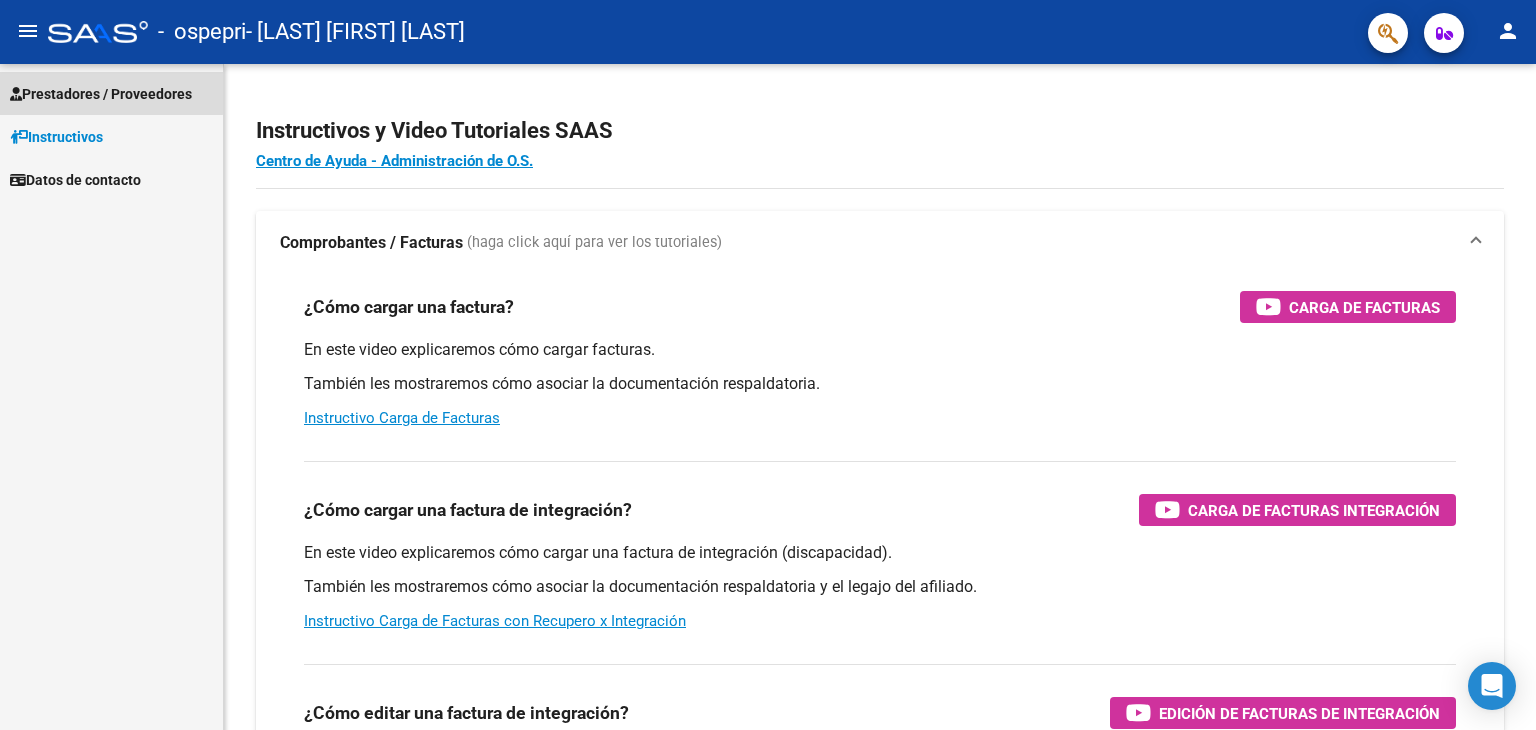 click on "Prestadores / Proveedores" at bounding box center (101, 94) 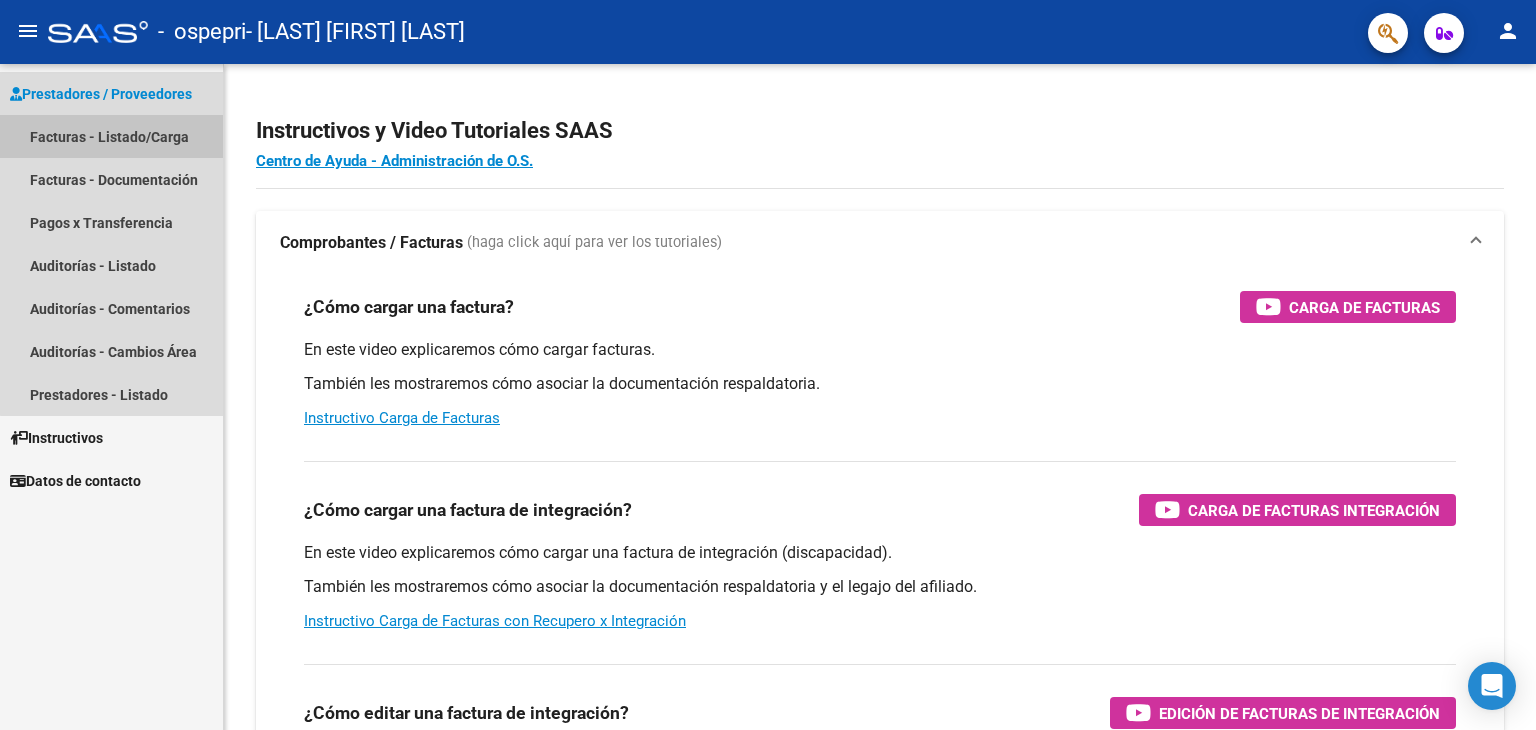 click on "Facturas - Listado/Carga" at bounding box center (111, 136) 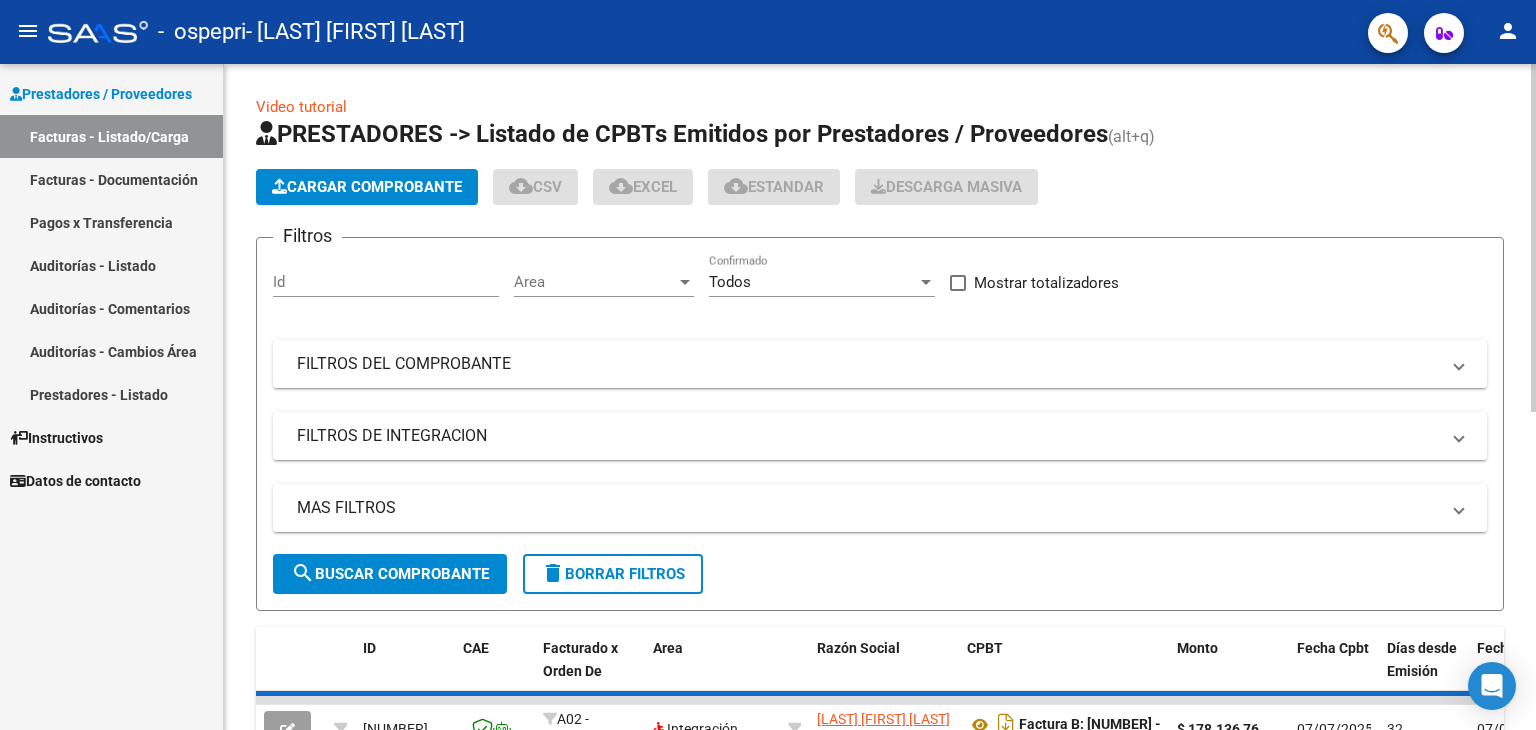 click on "Cargar Comprobante" 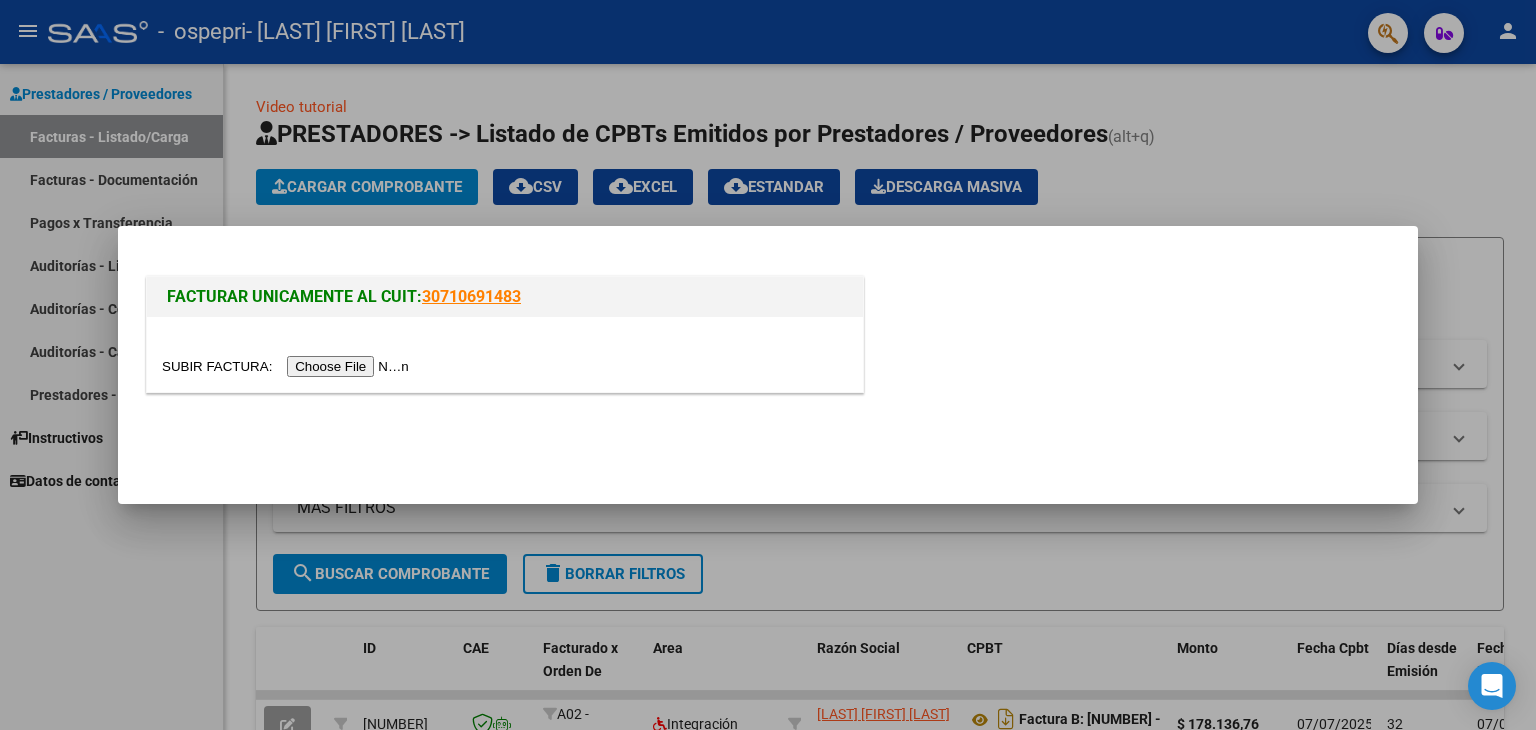 click at bounding box center [288, 366] 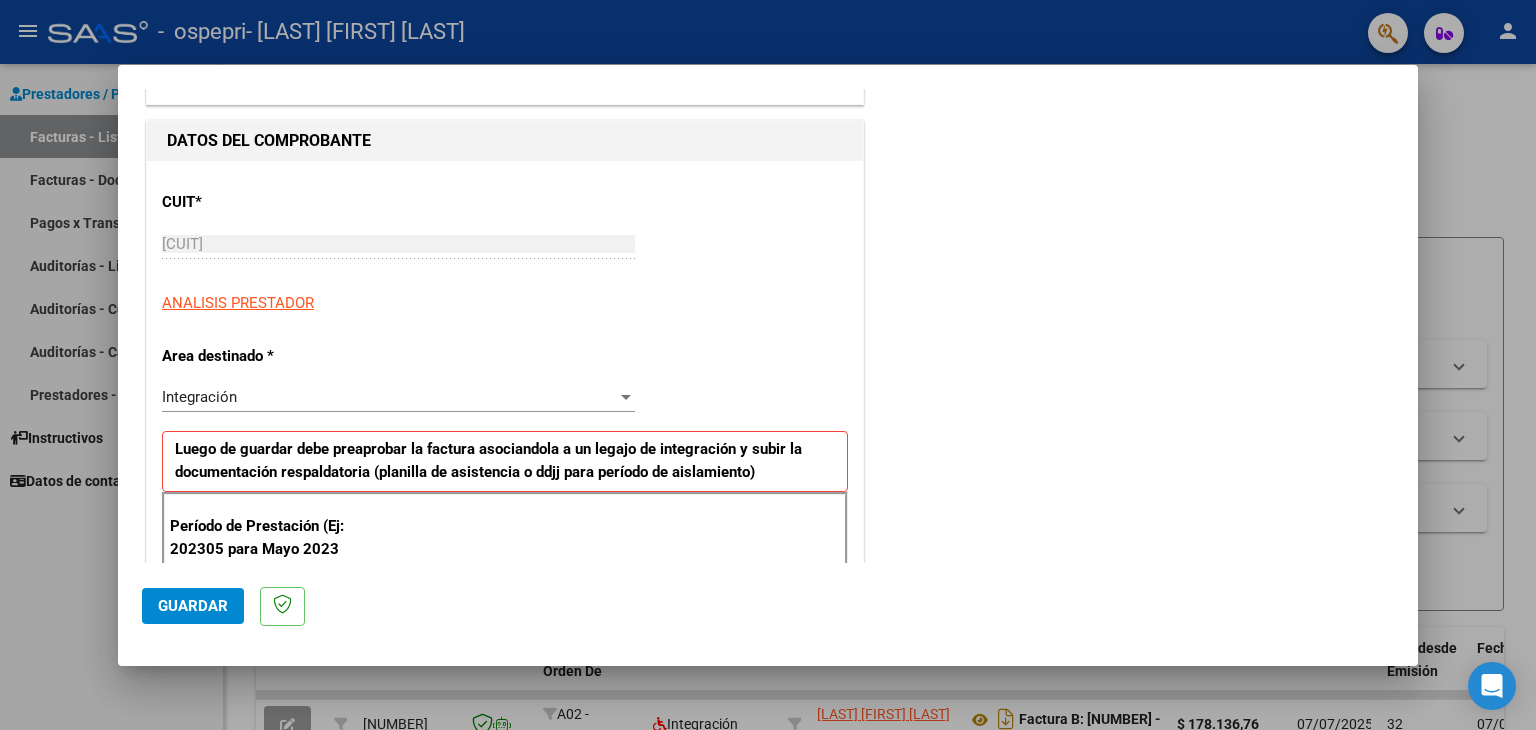 scroll, scrollTop: 200, scrollLeft: 0, axis: vertical 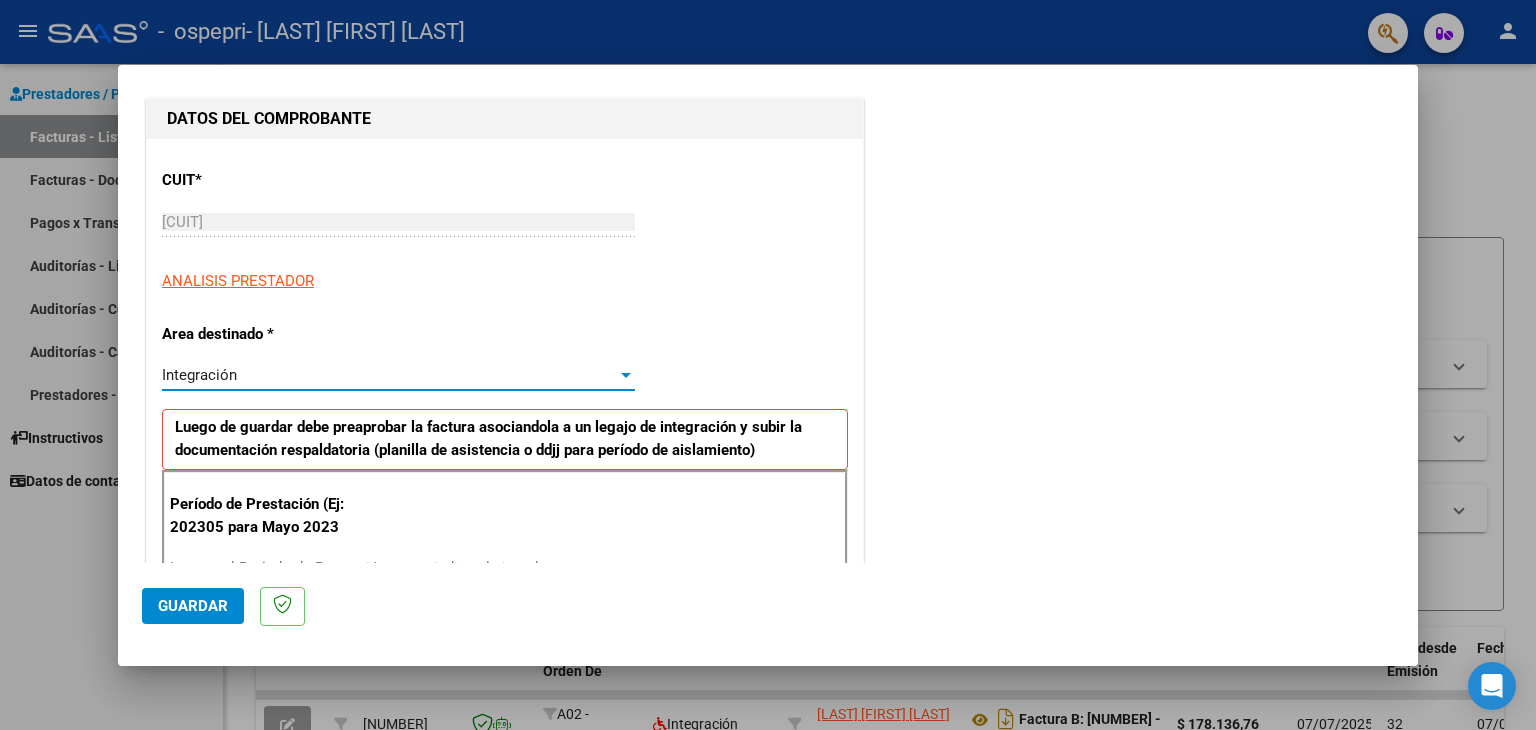 click on "Integración" at bounding box center [389, 375] 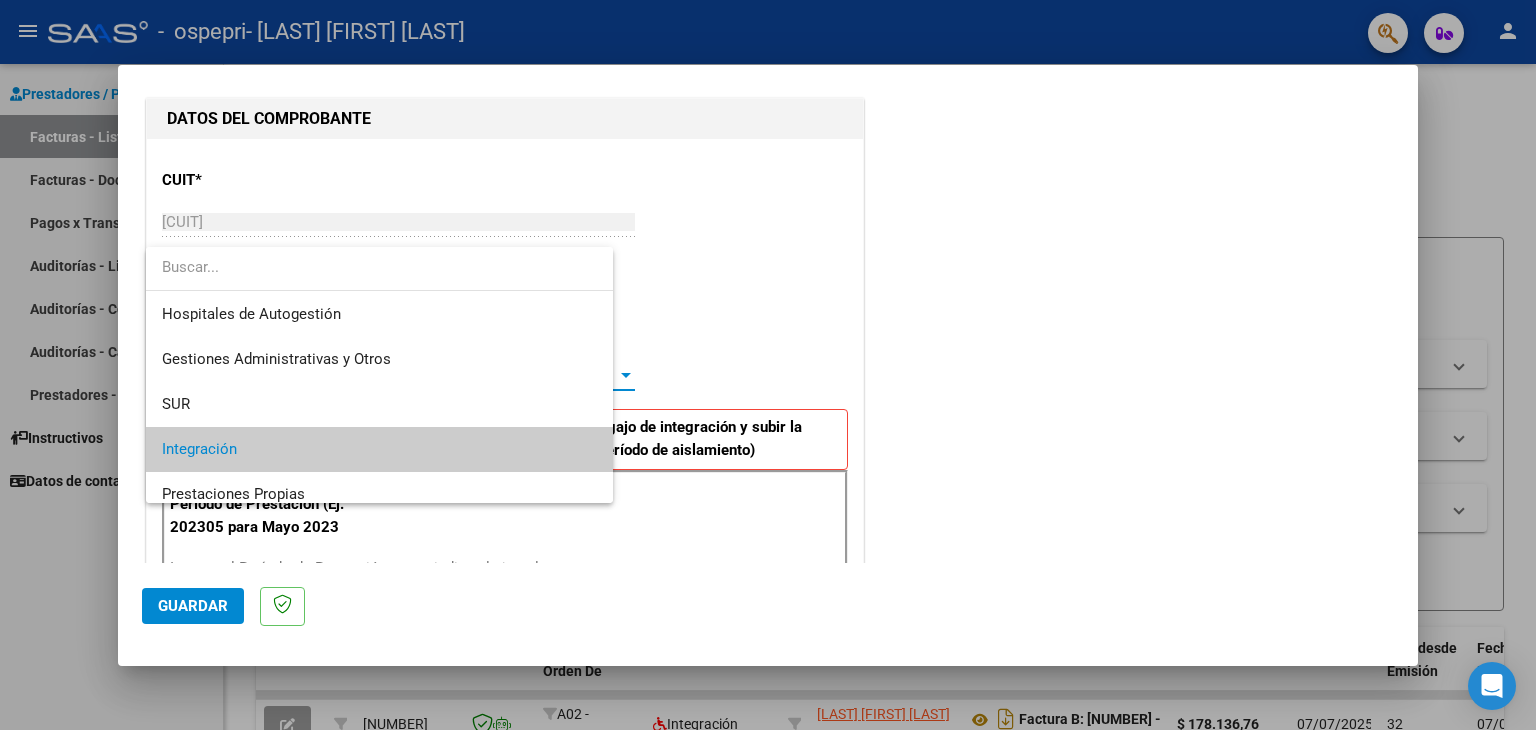 scroll, scrollTop: 74, scrollLeft: 0, axis: vertical 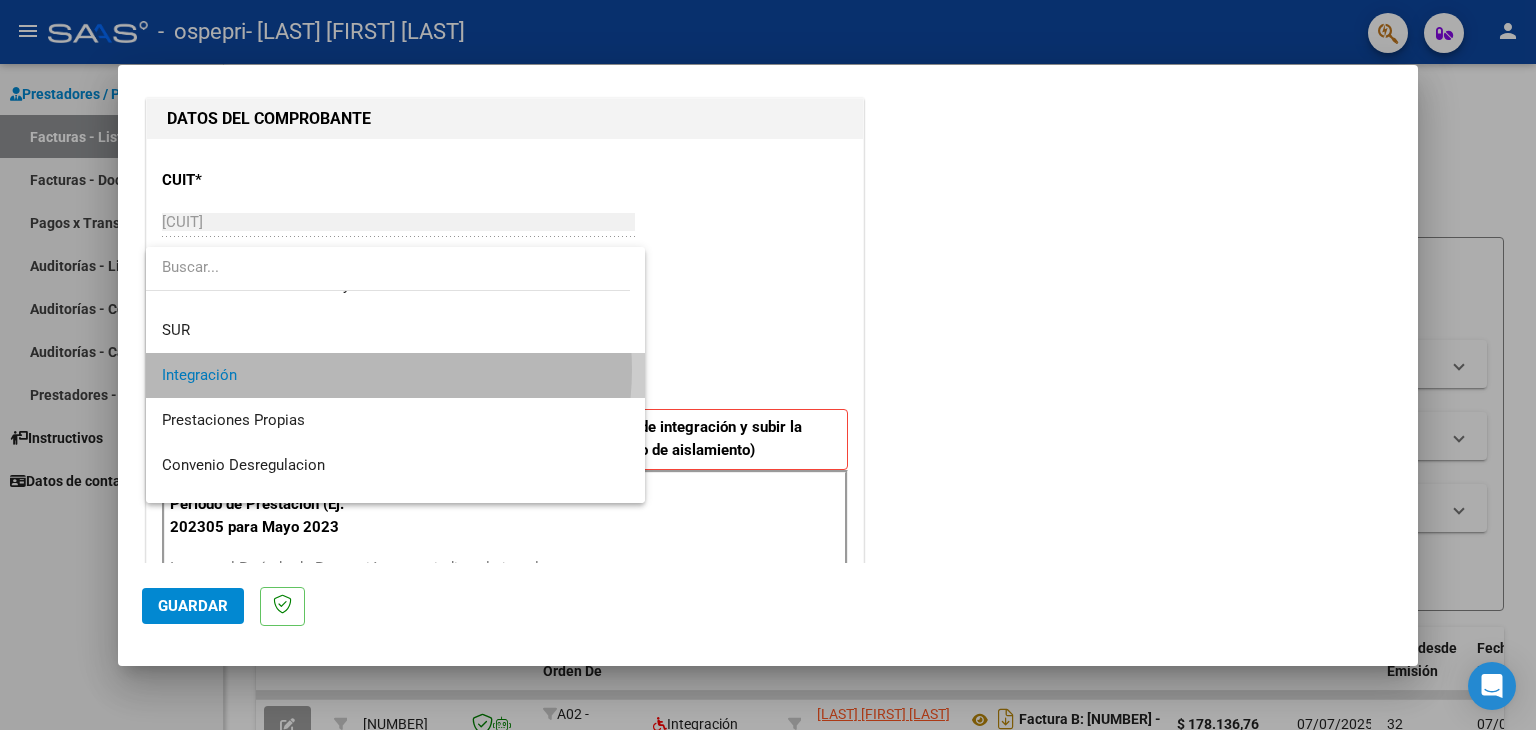 click on "Integración" at bounding box center [396, 375] 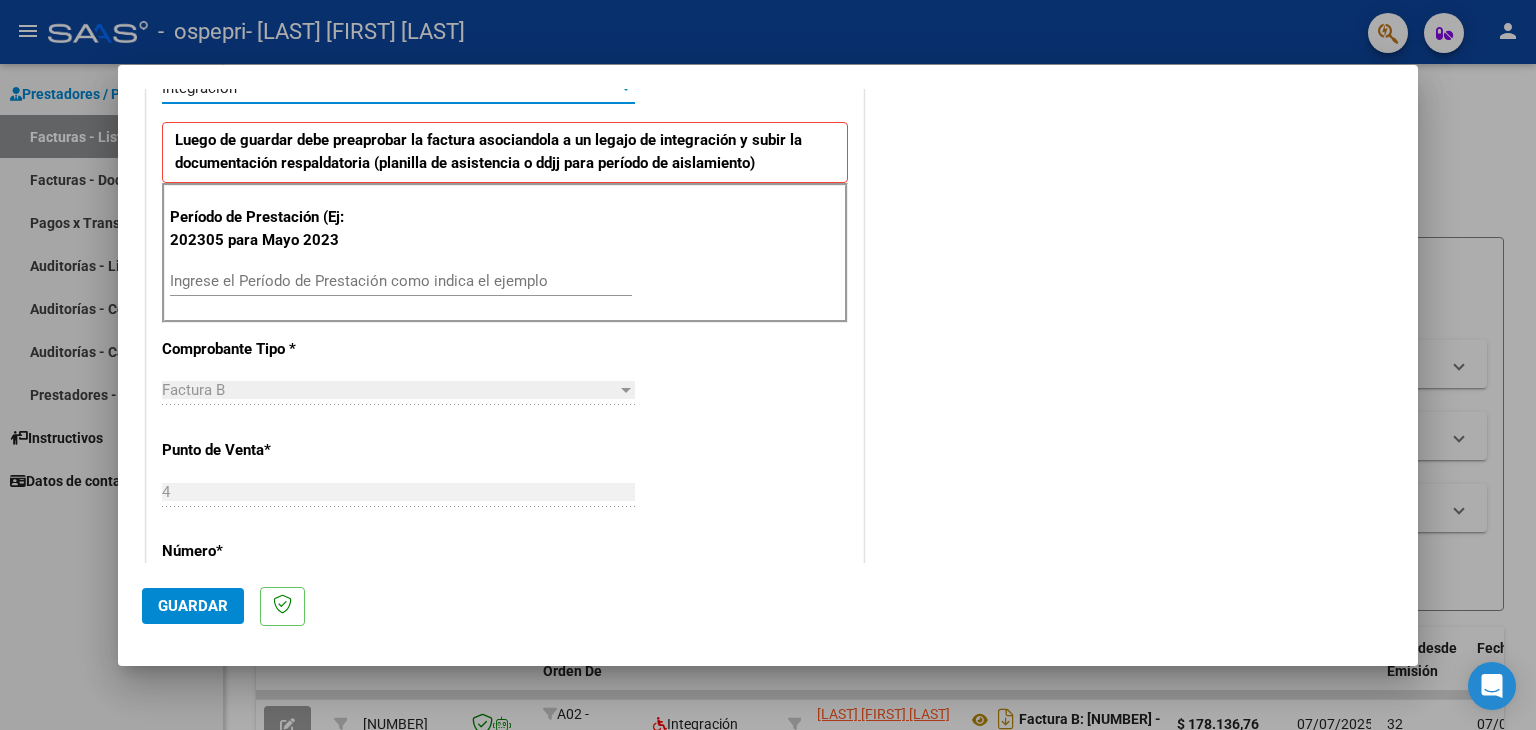 scroll, scrollTop: 500, scrollLeft: 0, axis: vertical 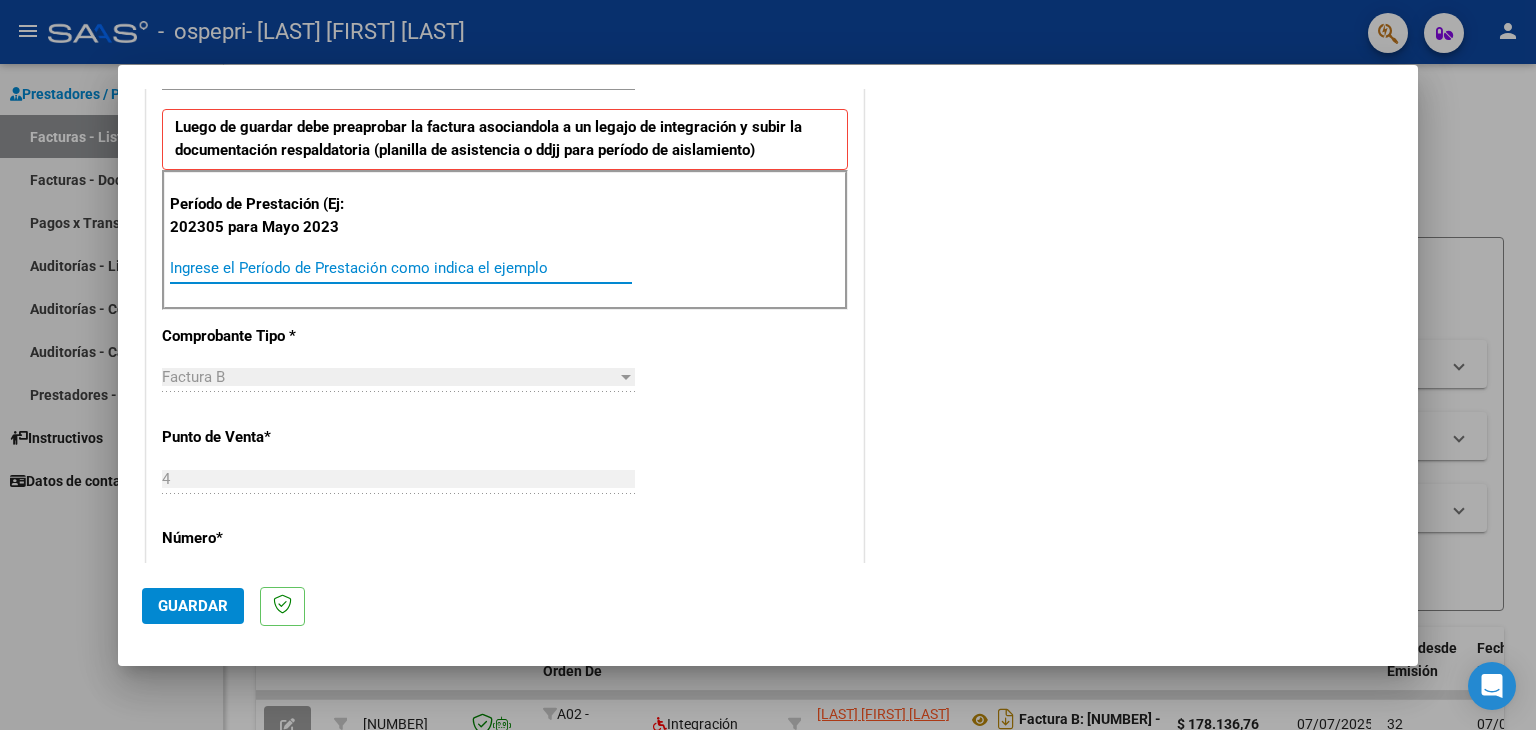 click on "Ingrese el Período de Prestación como indica el ejemplo" at bounding box center (401, 268) 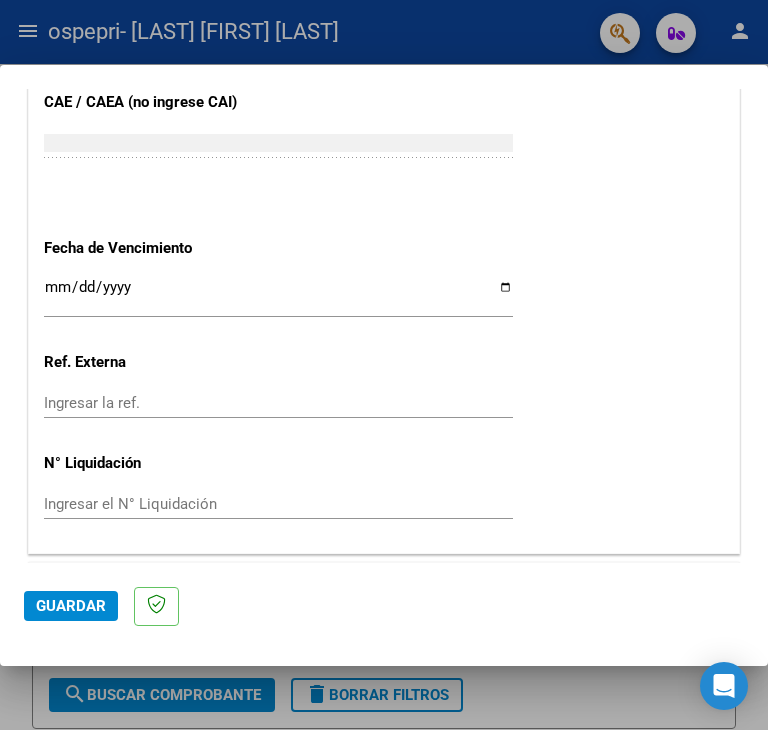 scroll, scrollTop: 1300, scrollLeft: 0, axis: vertical 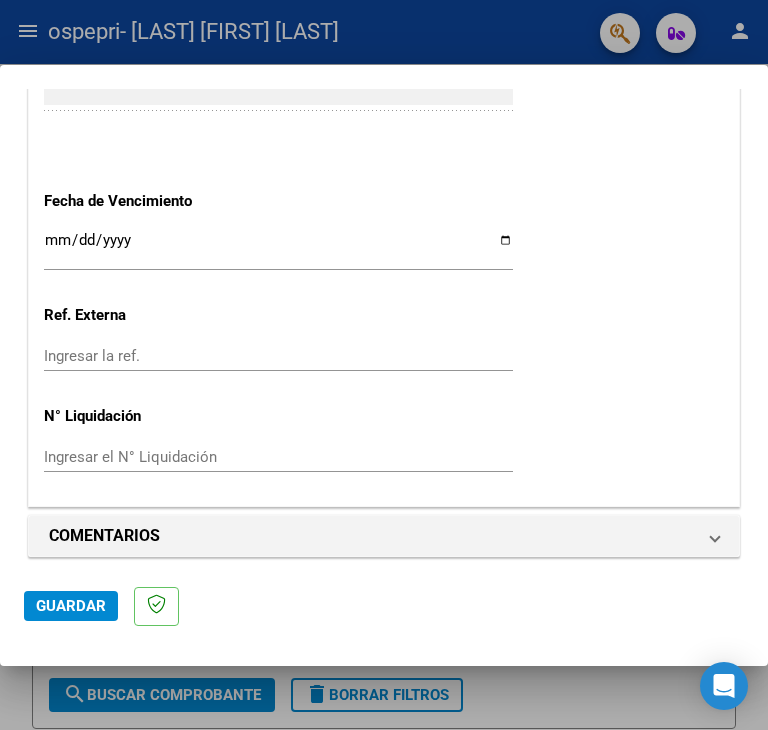 type on "202507" 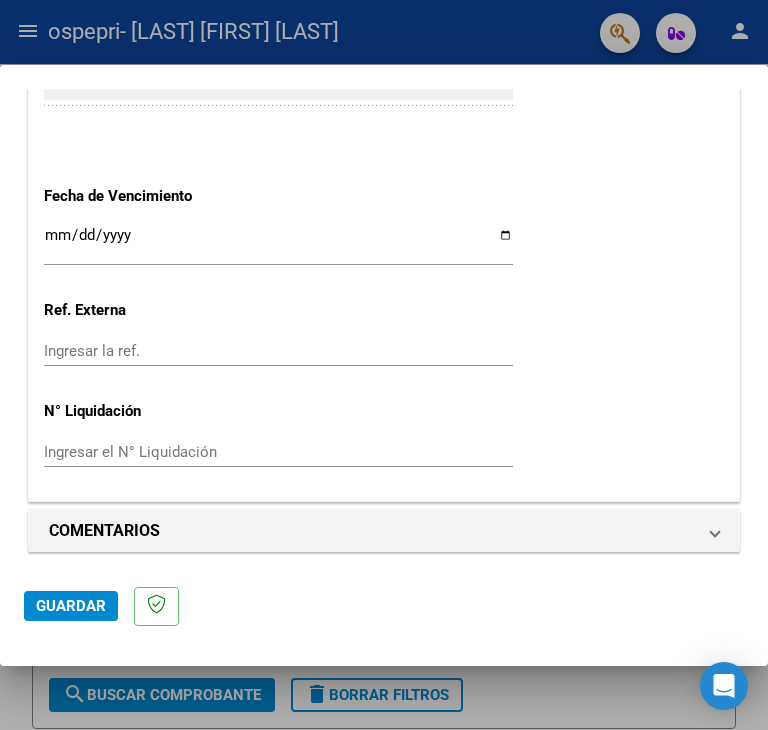 scroll, scrollTop: 1306, scrollLeft: 0, axis: vertical 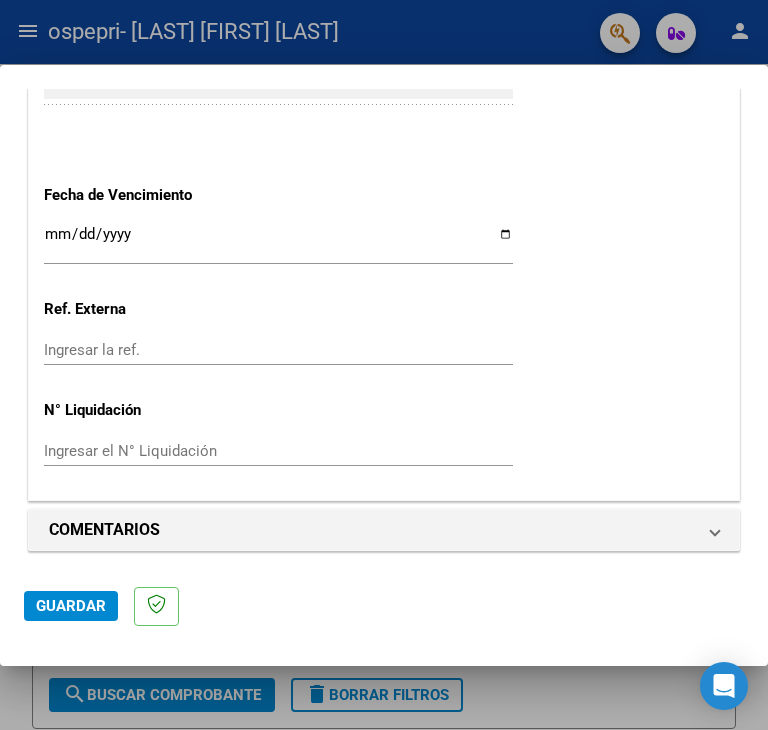 click on "Guardar" 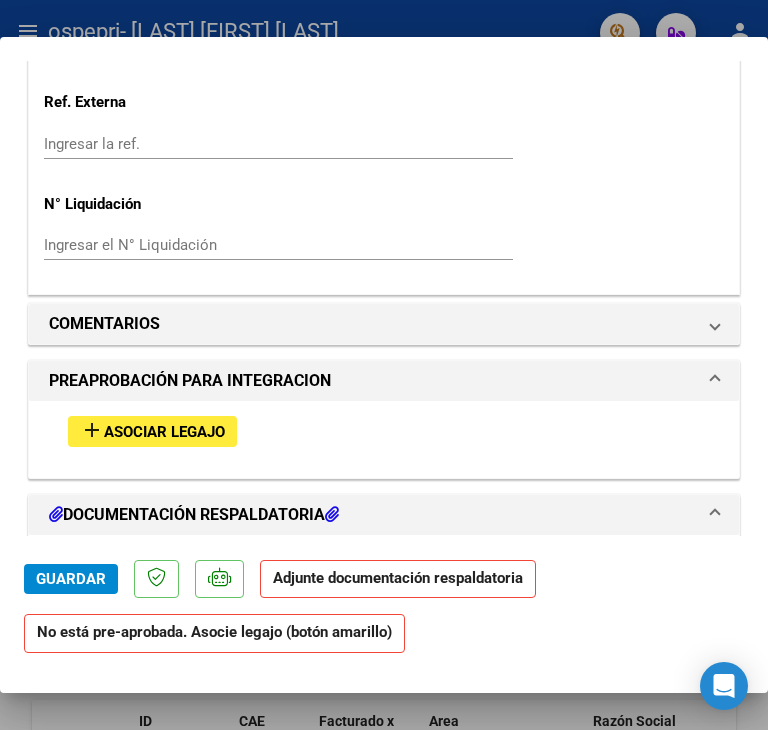 scroll, scrollTop: 1600, scrollLeft: 0, axis: vertical 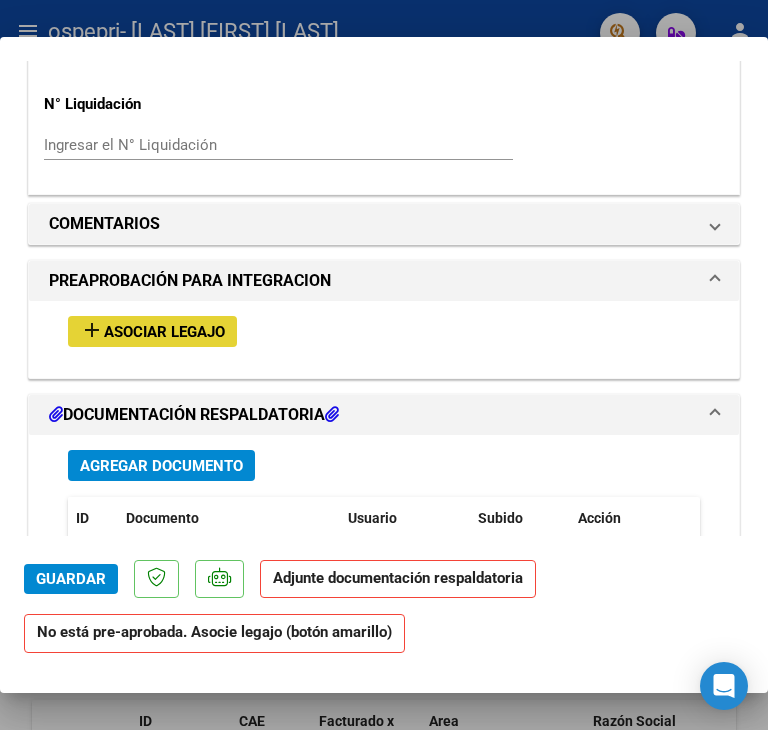 click on "Asociar Legajo" at bounding box center (164, 332) 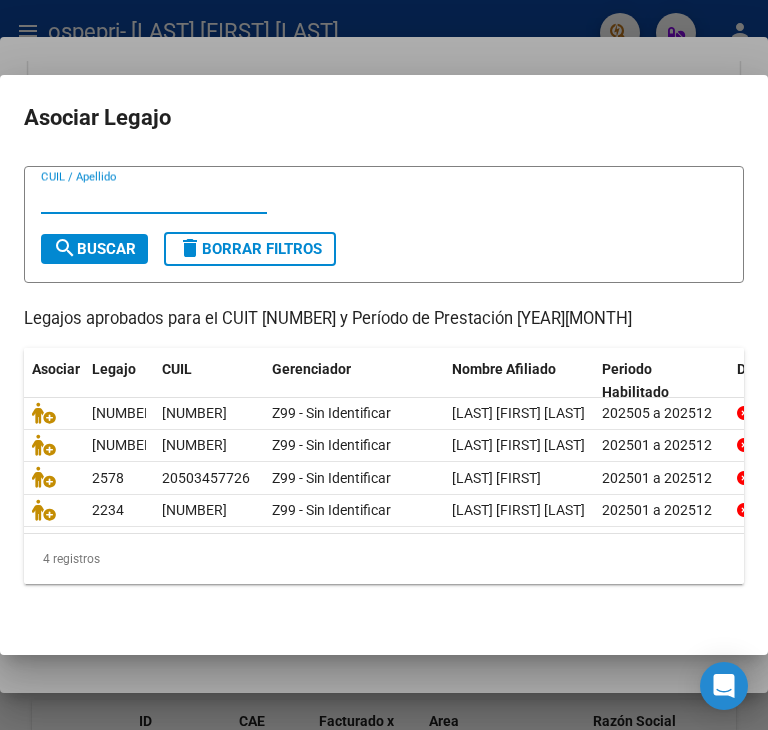 scroll, scrollTop: 132, scrollLeft: 0, axis: vertical 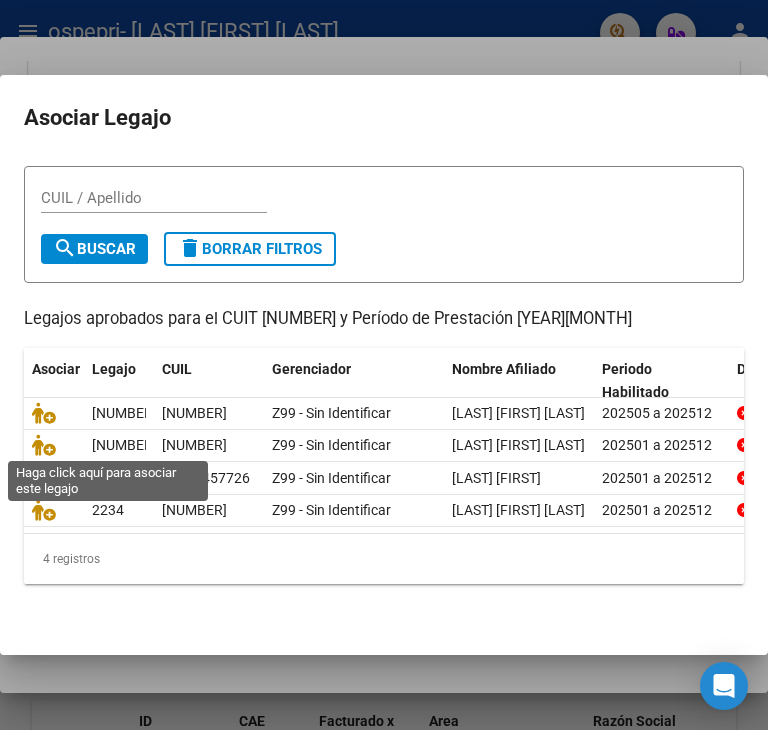 click 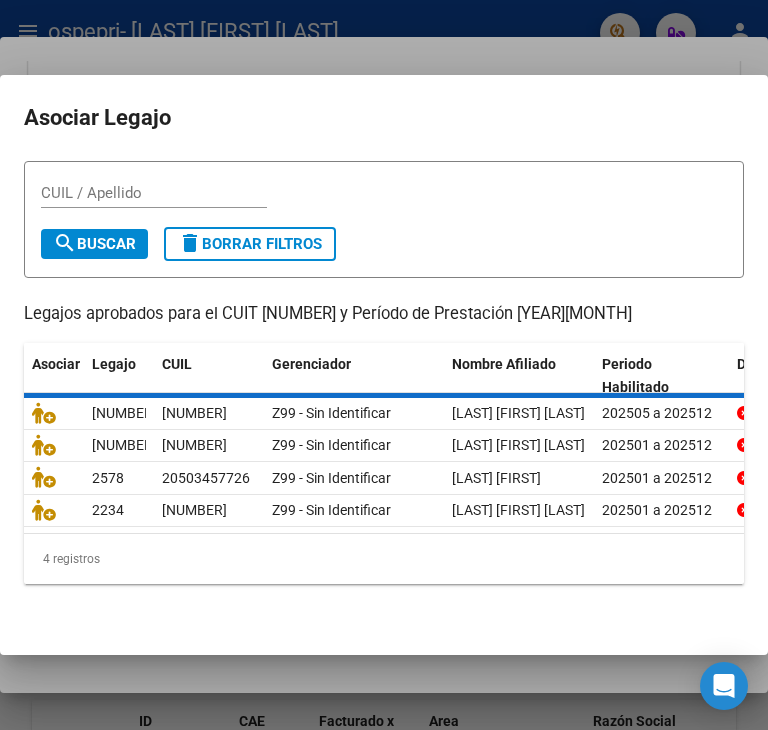 scroll, scrollTop: 0, scrollLeft: 0, axis: both 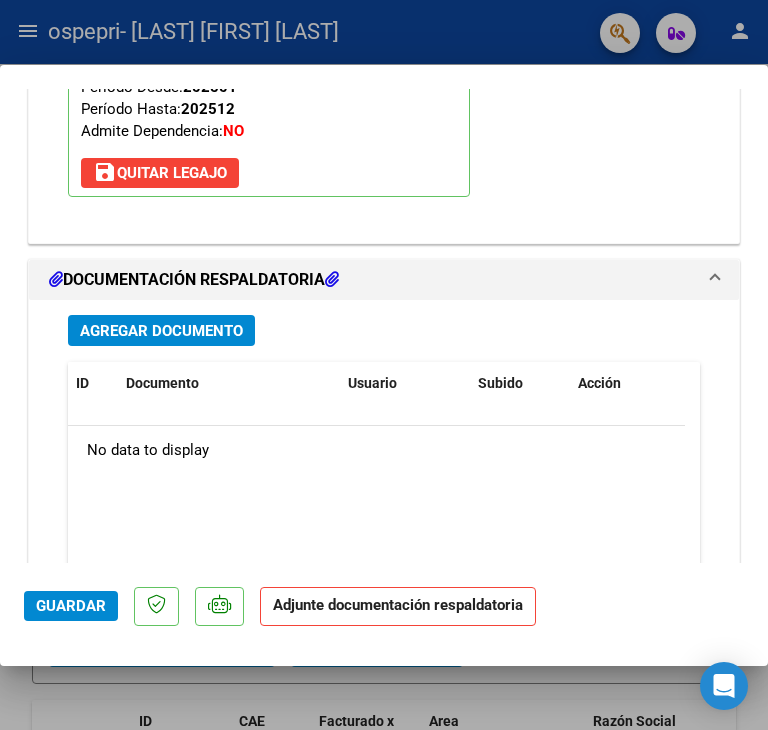 click on "Agregar Documento" at bounding box center (161, 331) 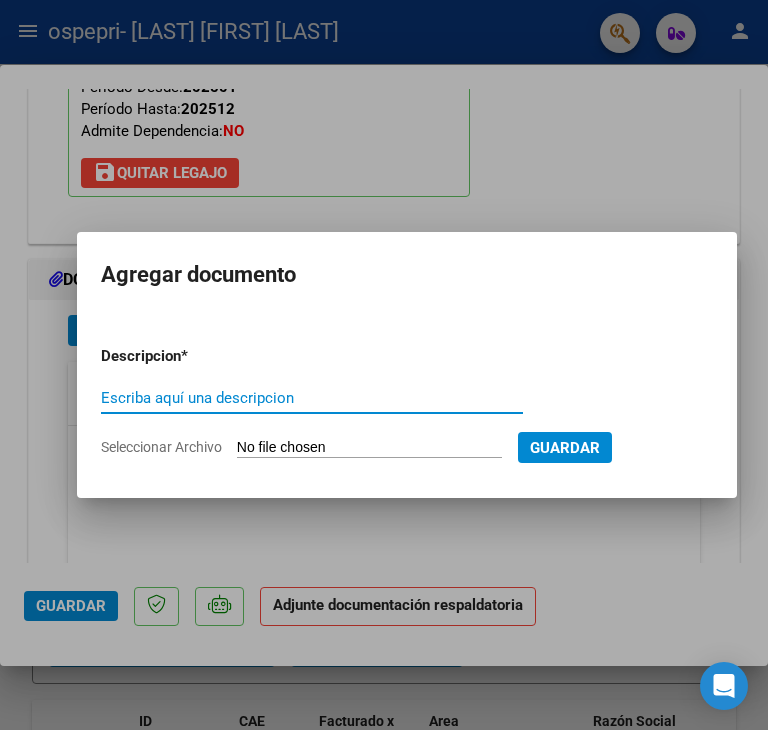 click on "Escriba aquí una descripcion" at bounding box center [312, 398] 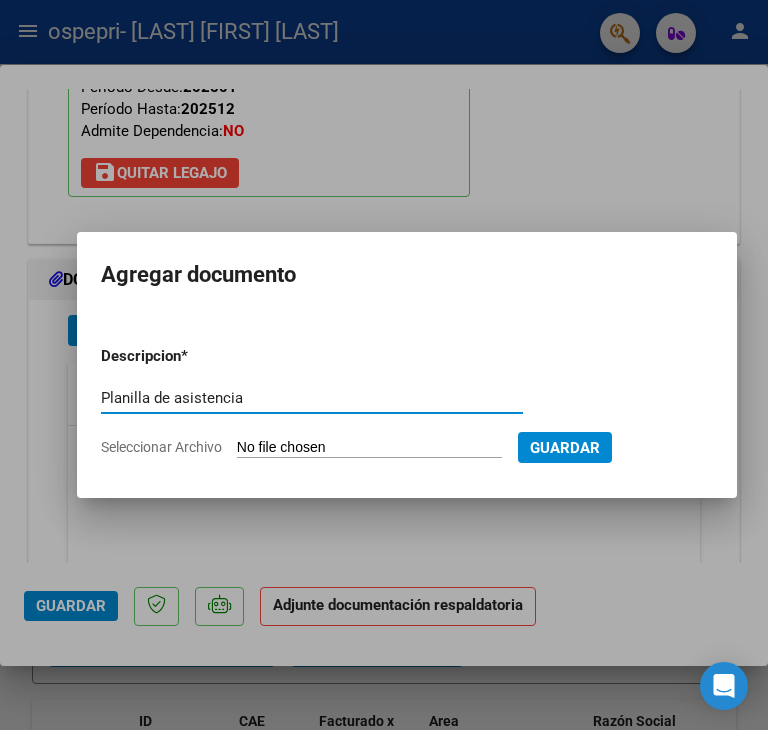 type on "Planilla de asistencia" 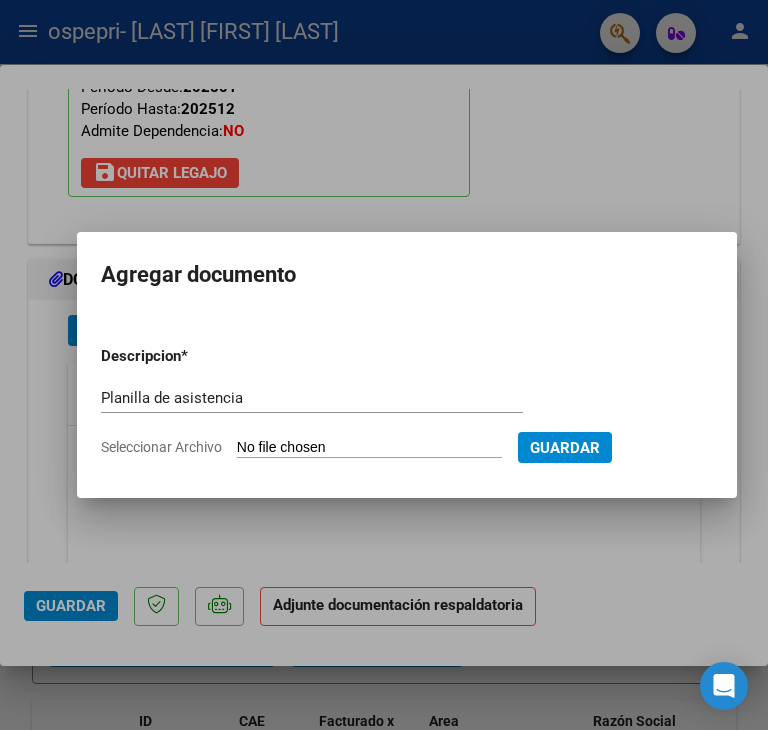 click on "Seleccionar Archivo" at bounding box center (369, 448) 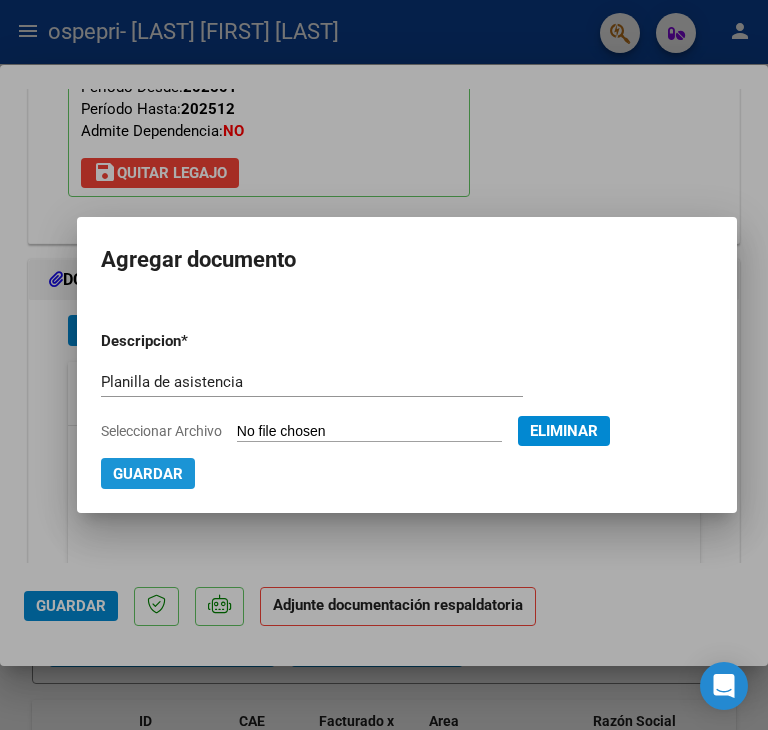 click on "Guardar" at bounding box center [148, 474] 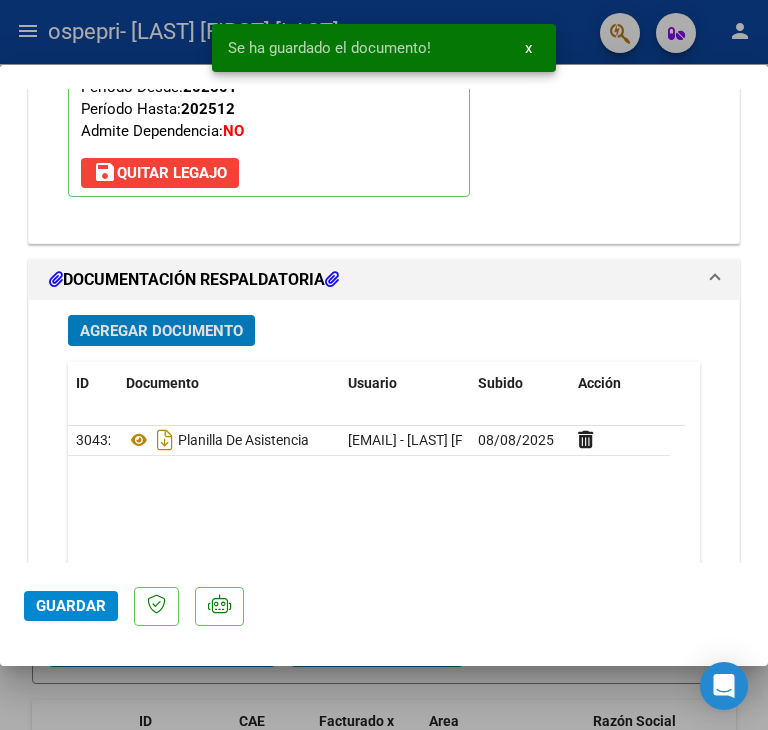 scroll, scrollTop: 2241, scrollLeft: 0, axis: vertical 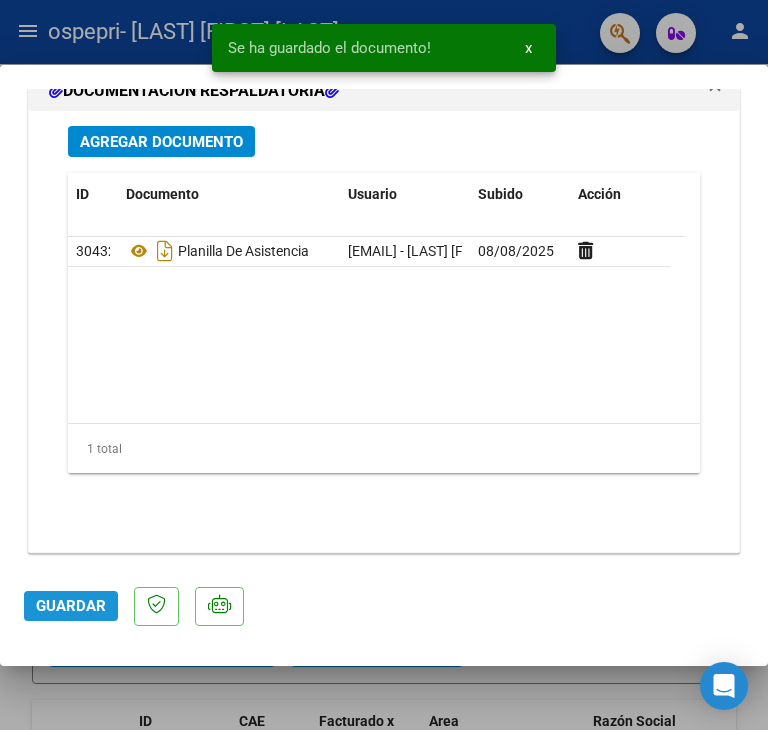 click on "Guardar" 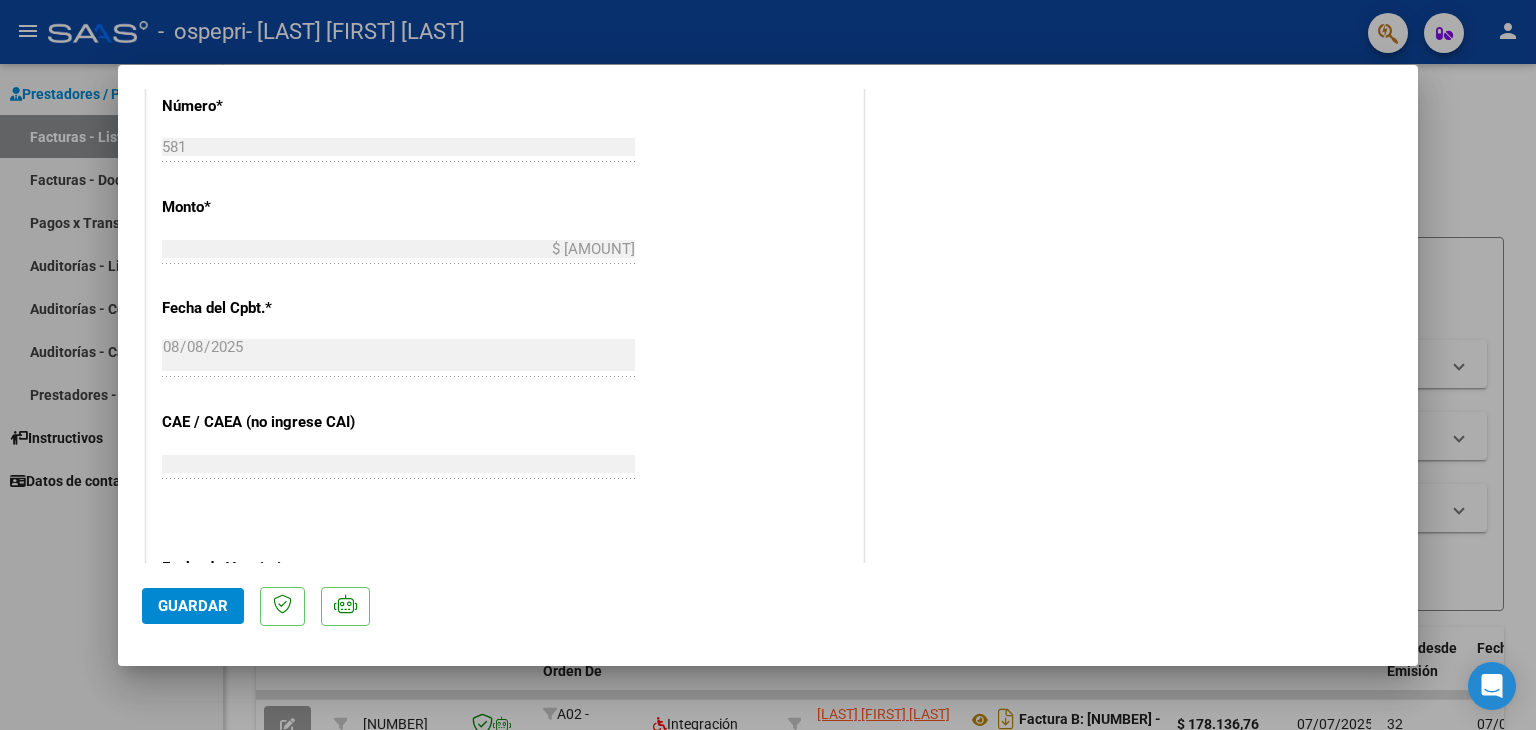 scroll, scrollTop: 1313, scrollLeft: 0, axis: vertical 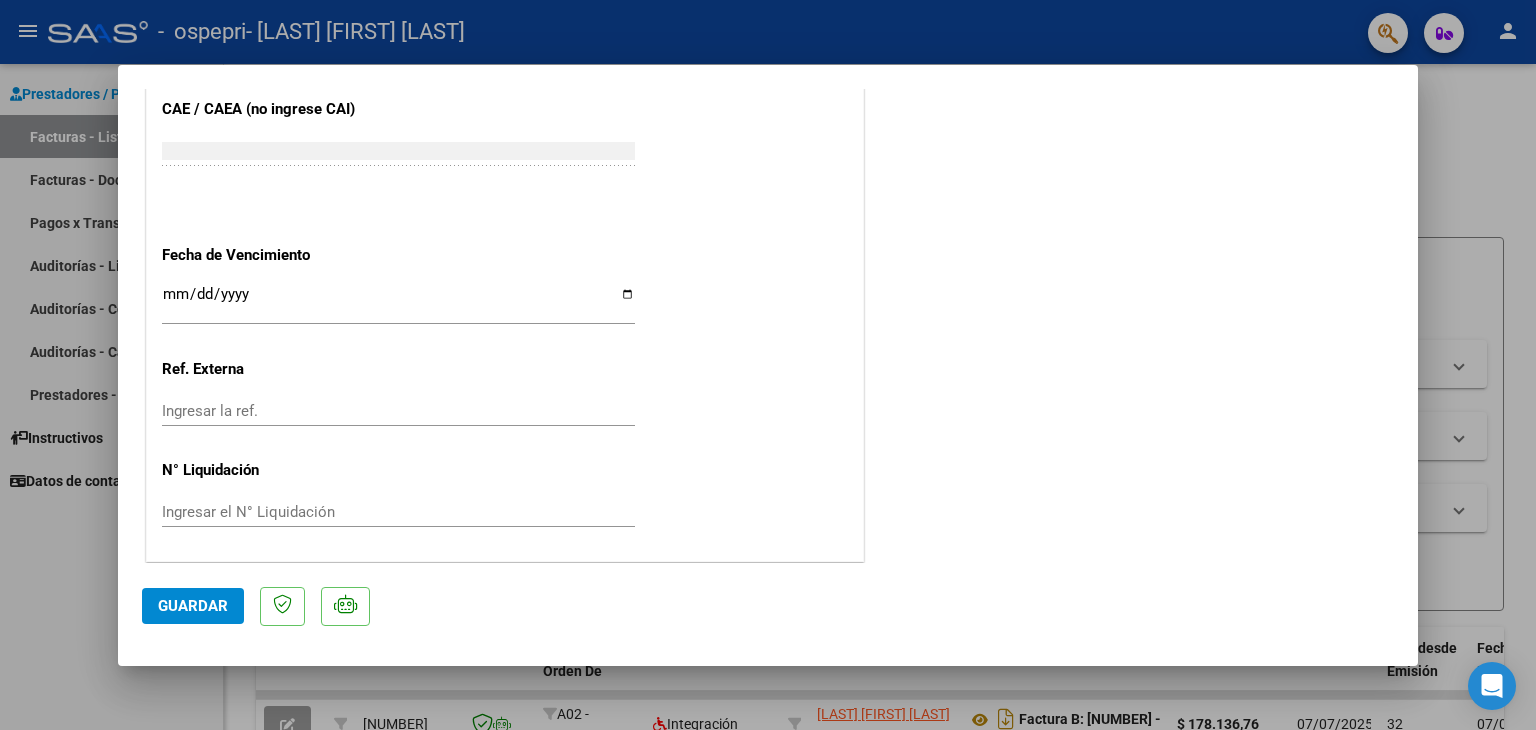 click on "Guardar" 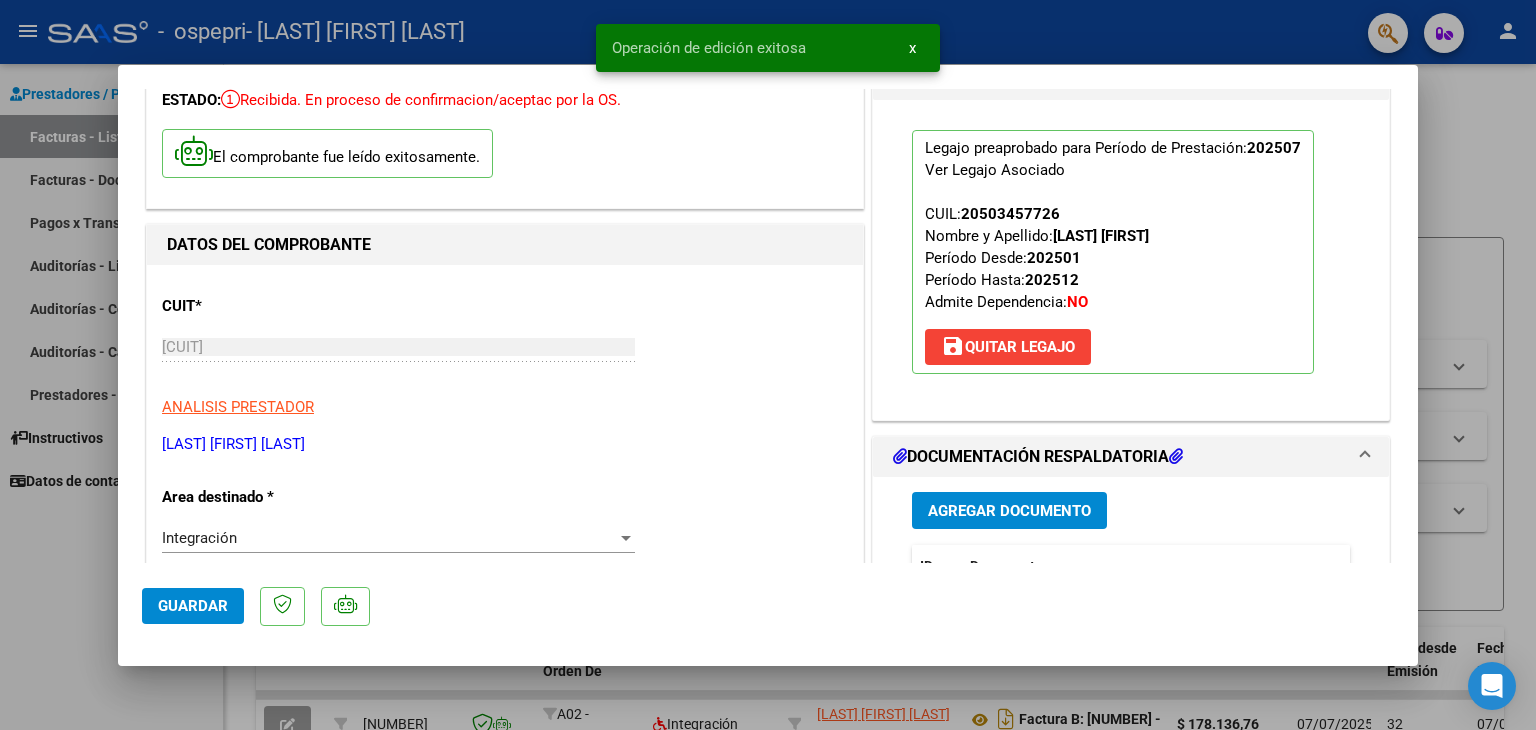 scroll, scrollTop: 0, scrollLeft: 0, axis: both 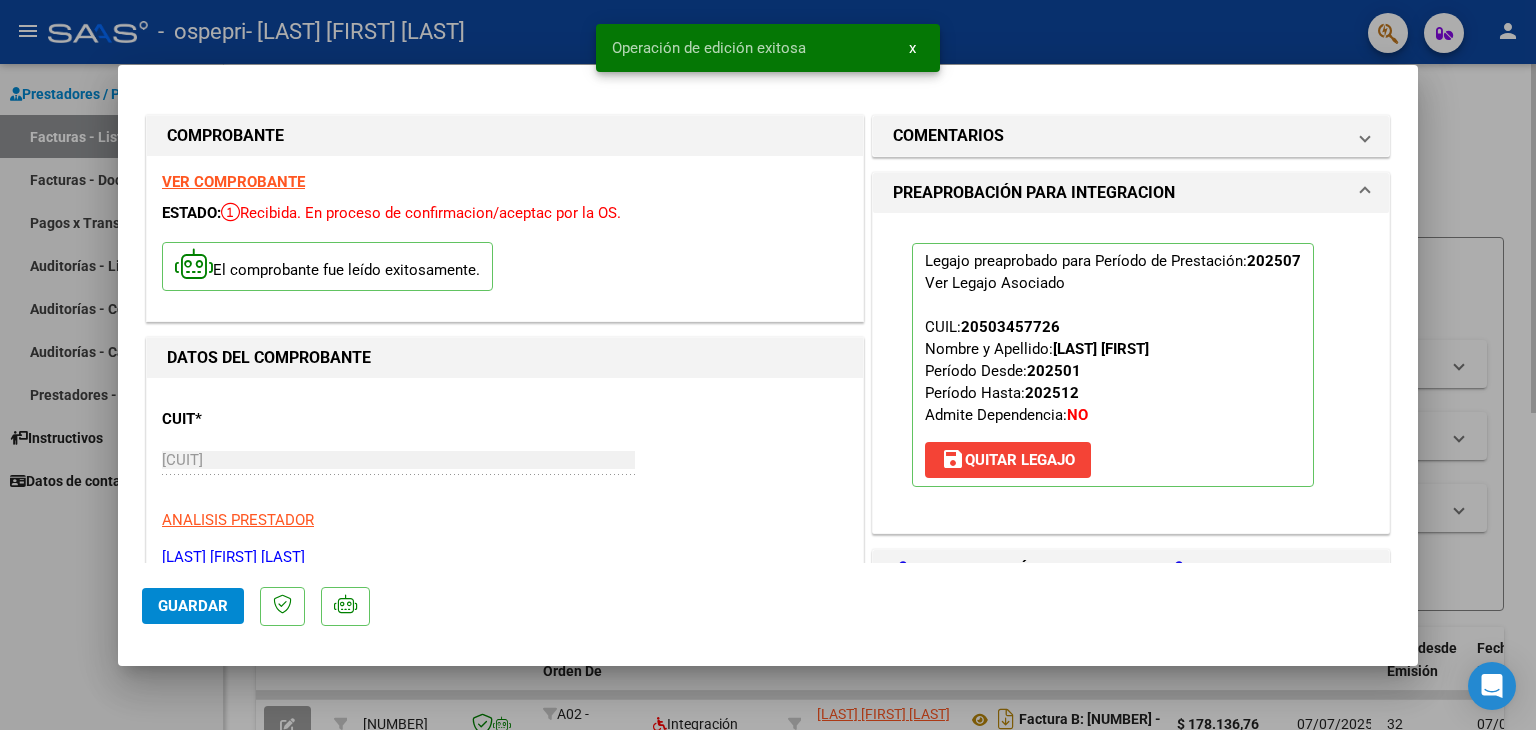 drag, startPoint x: 1426, startPoint y: 141, endPoint x: 1465, endPoint y: 141, distance: 39 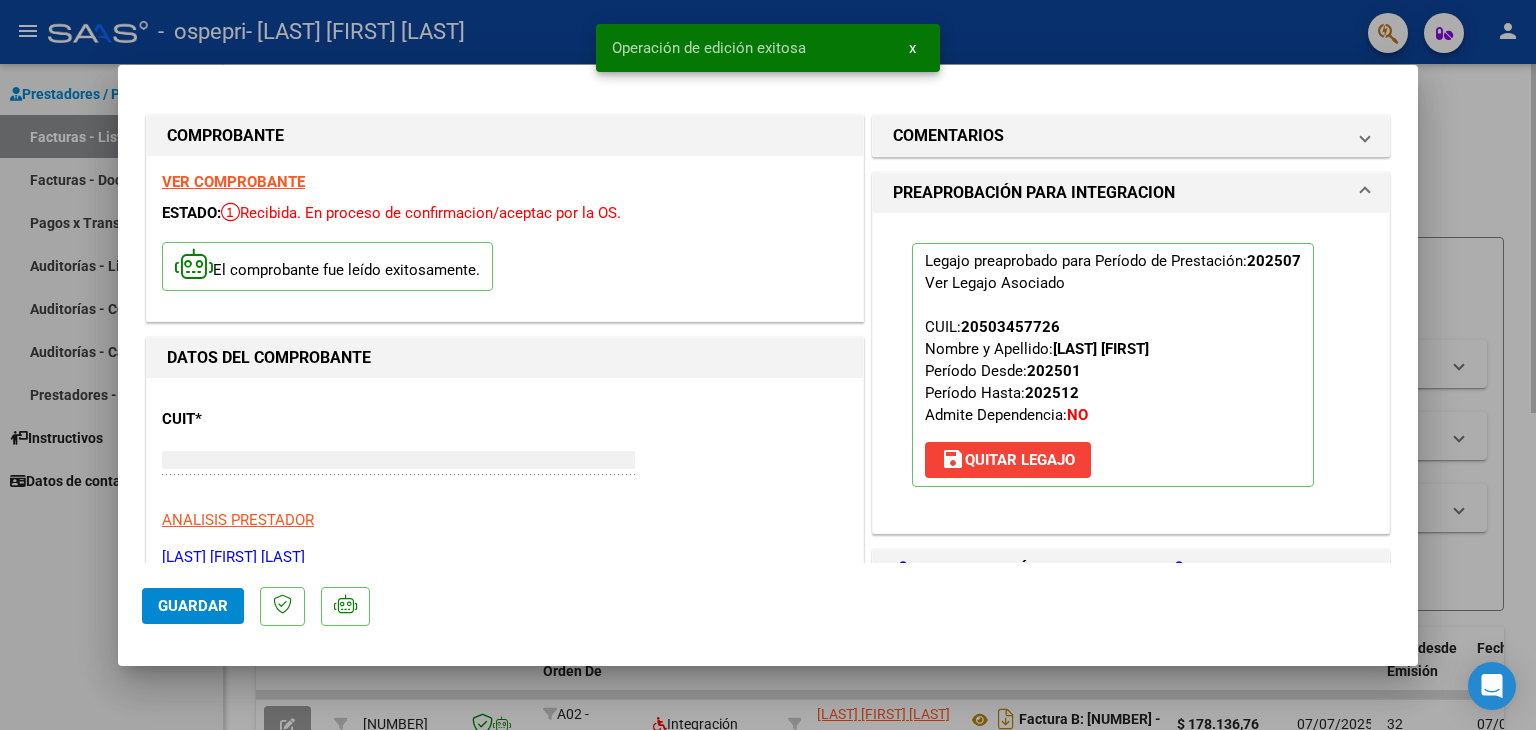 type on "$ 0,00" 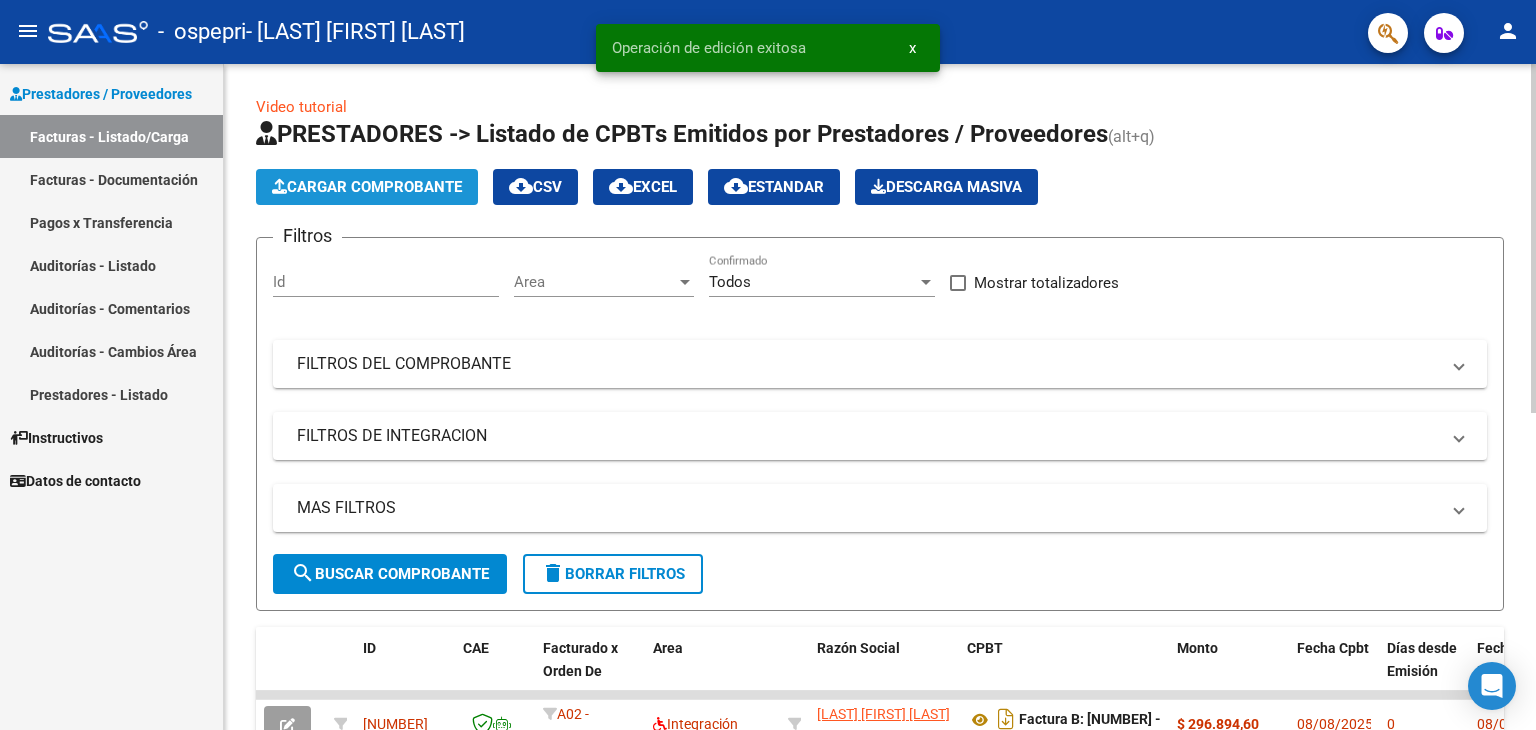 click on "Cargar Comprobante" 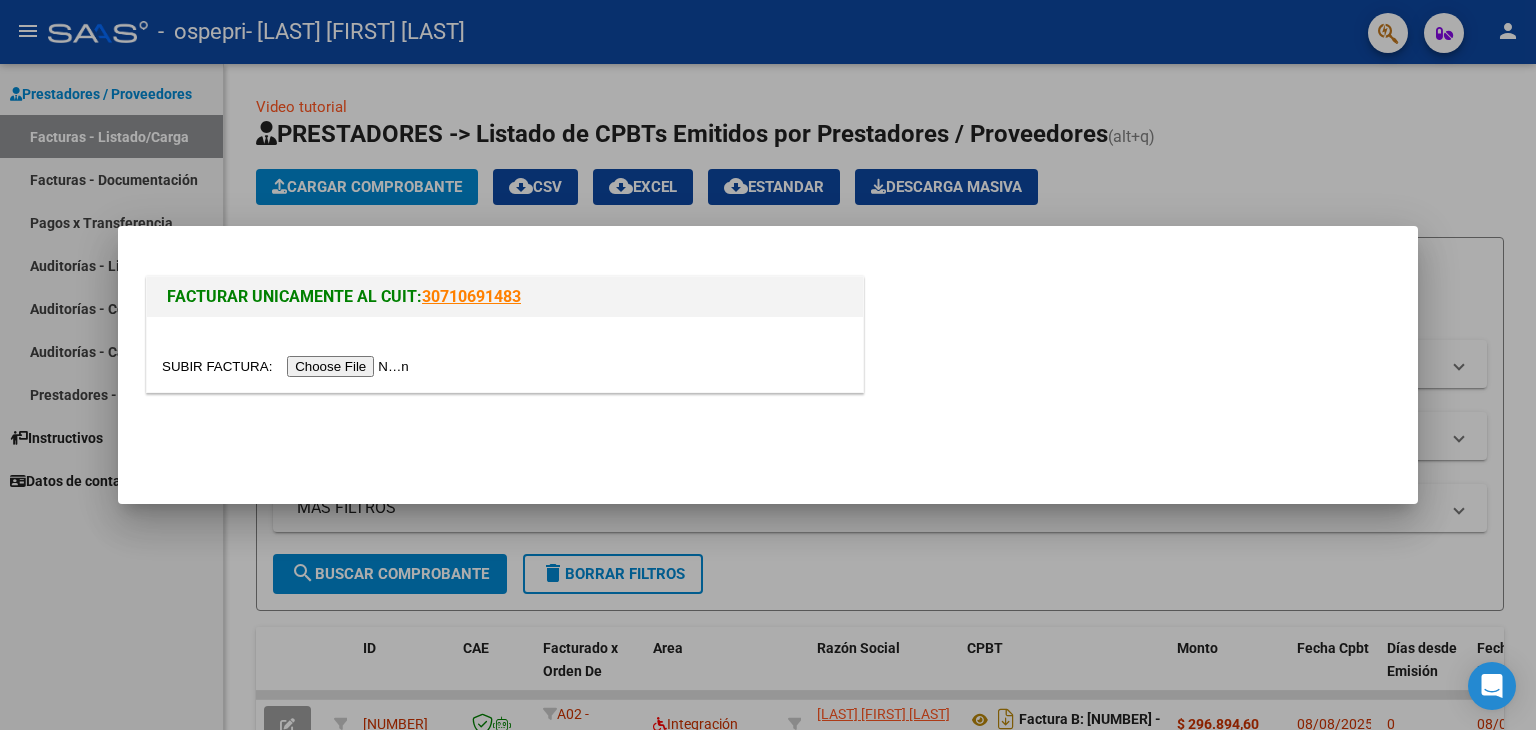 click at bounding box center [288, 366] 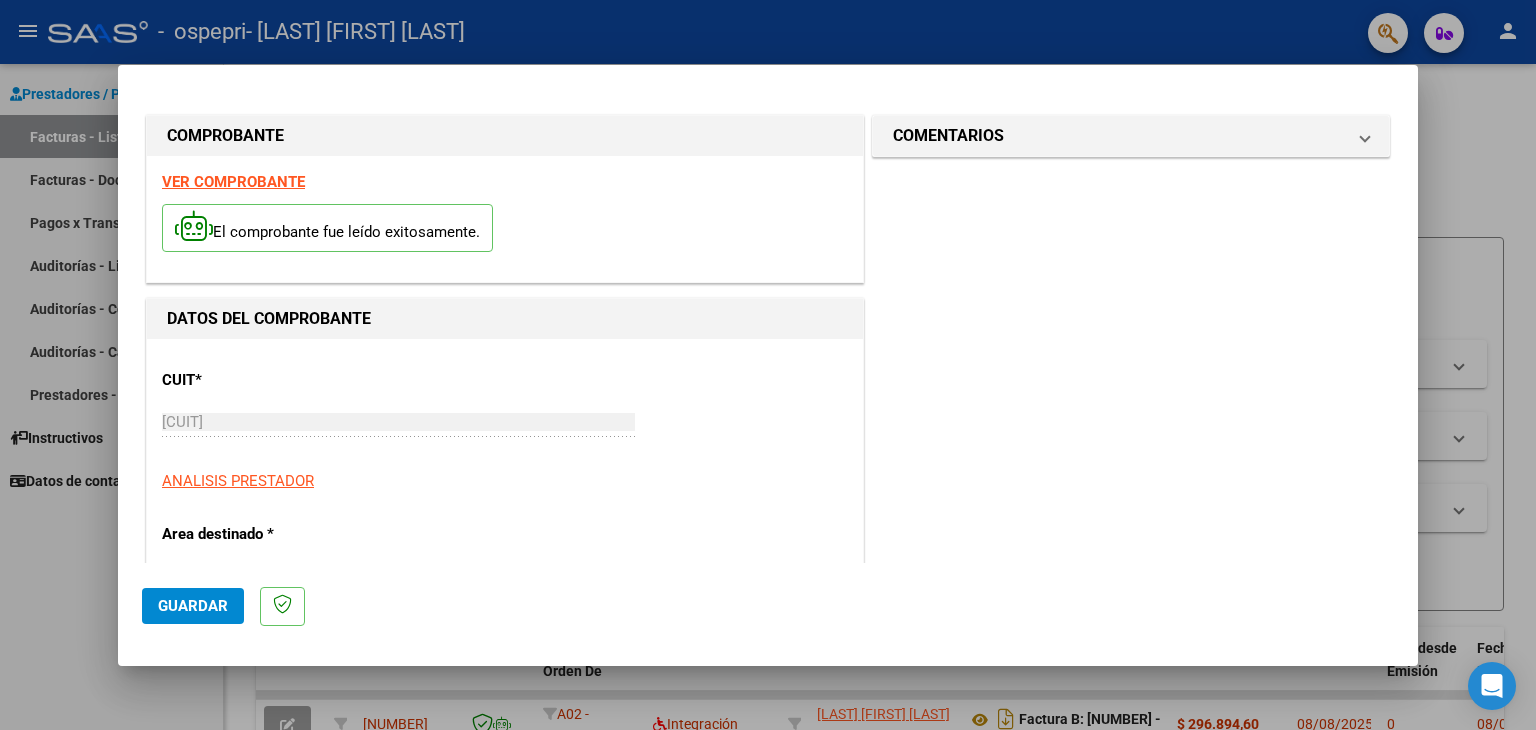 click on "[CUIT] Ingresar CUIT" at bounding box center (398, 431) 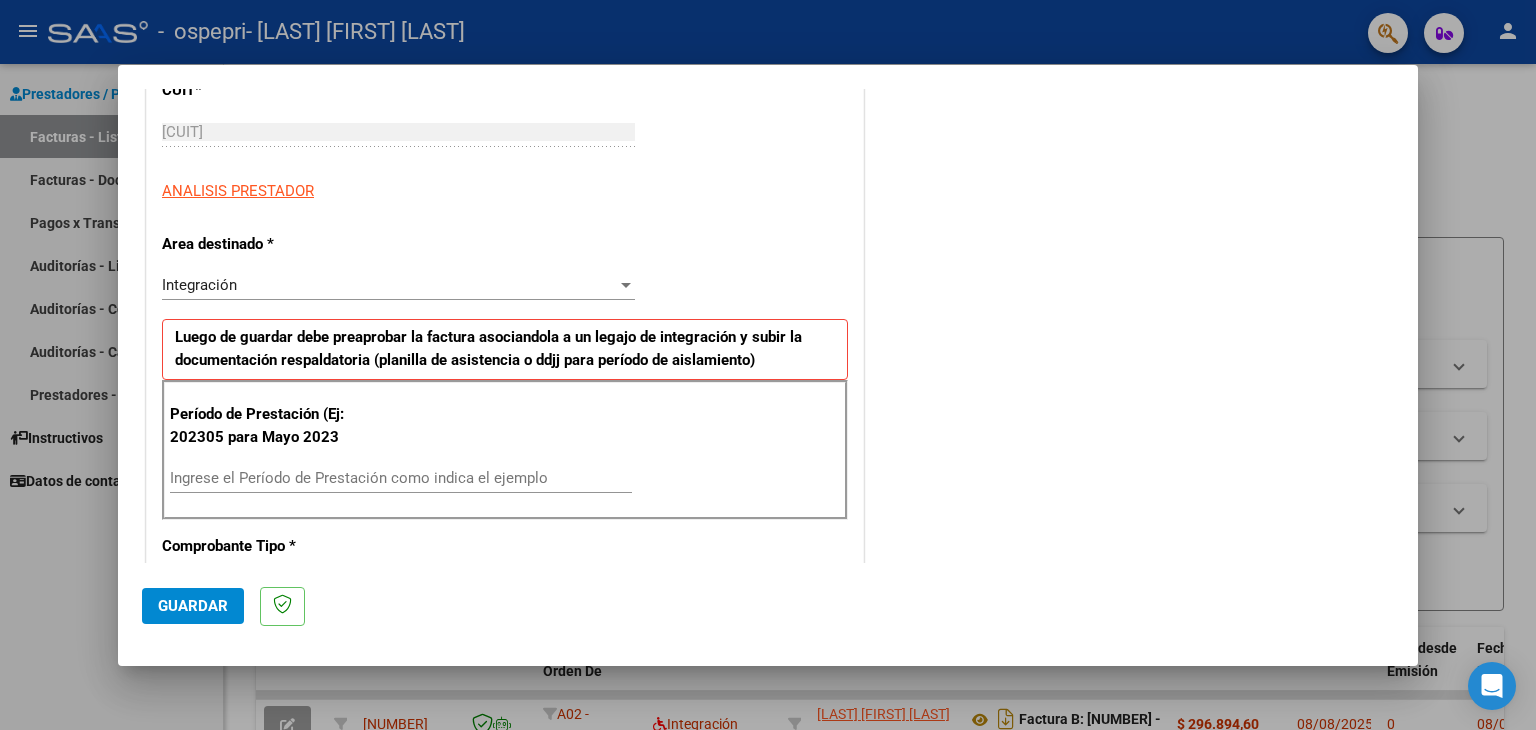 scroll, scrollTop: 300, scrollLeft: 0, axis: vertical 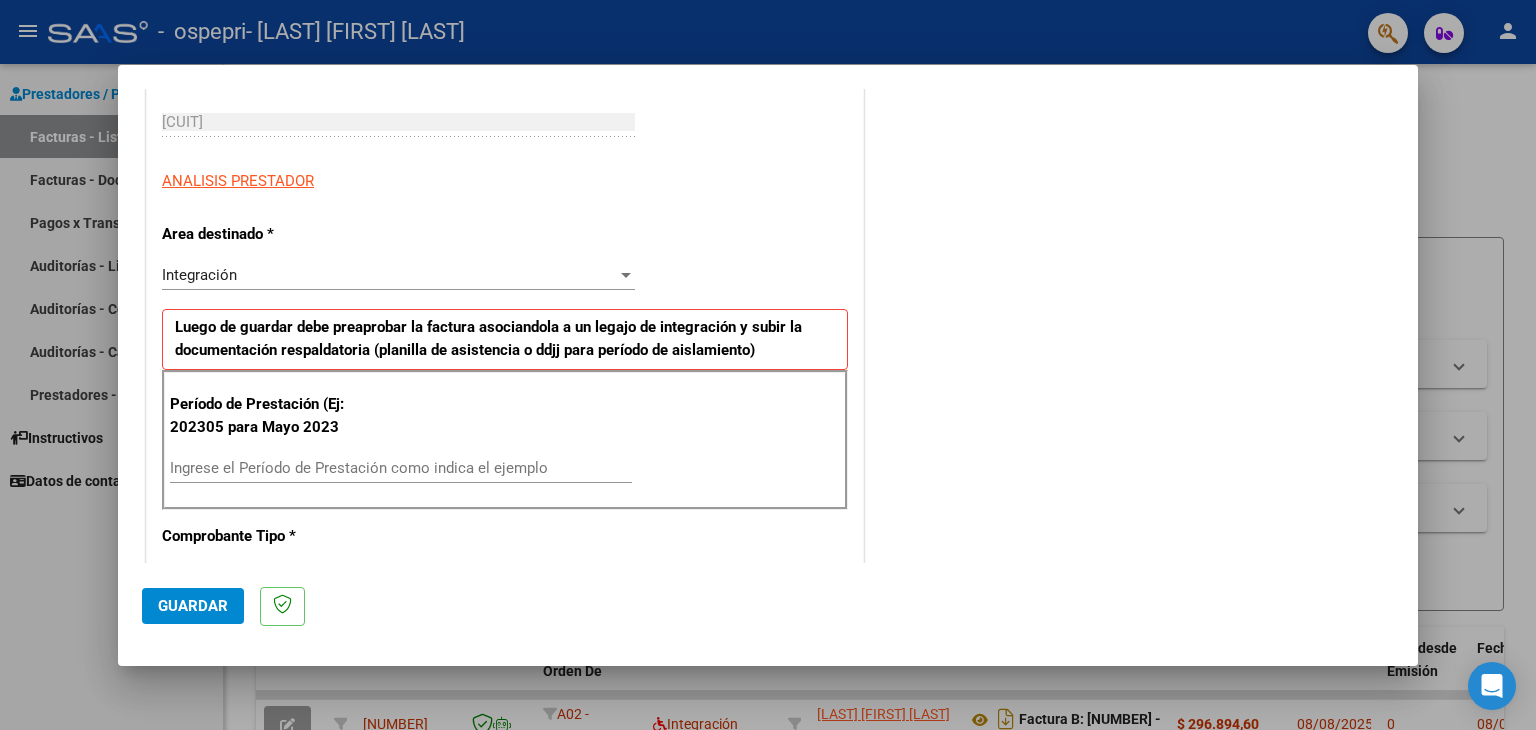 click on "Ingrese el Período de Prestación como indica el ejemplo" at bounding box center (401, 468) 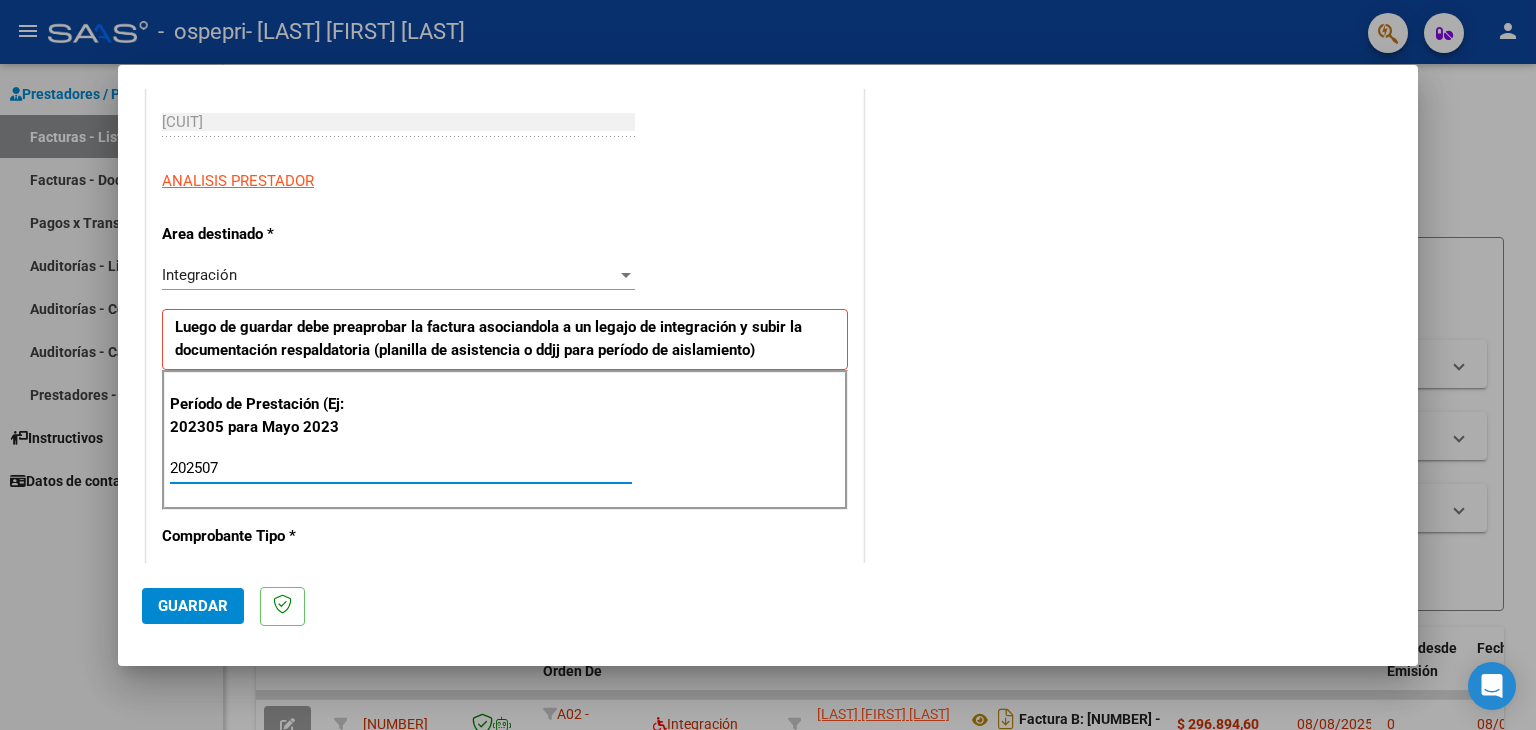 type on "202507" 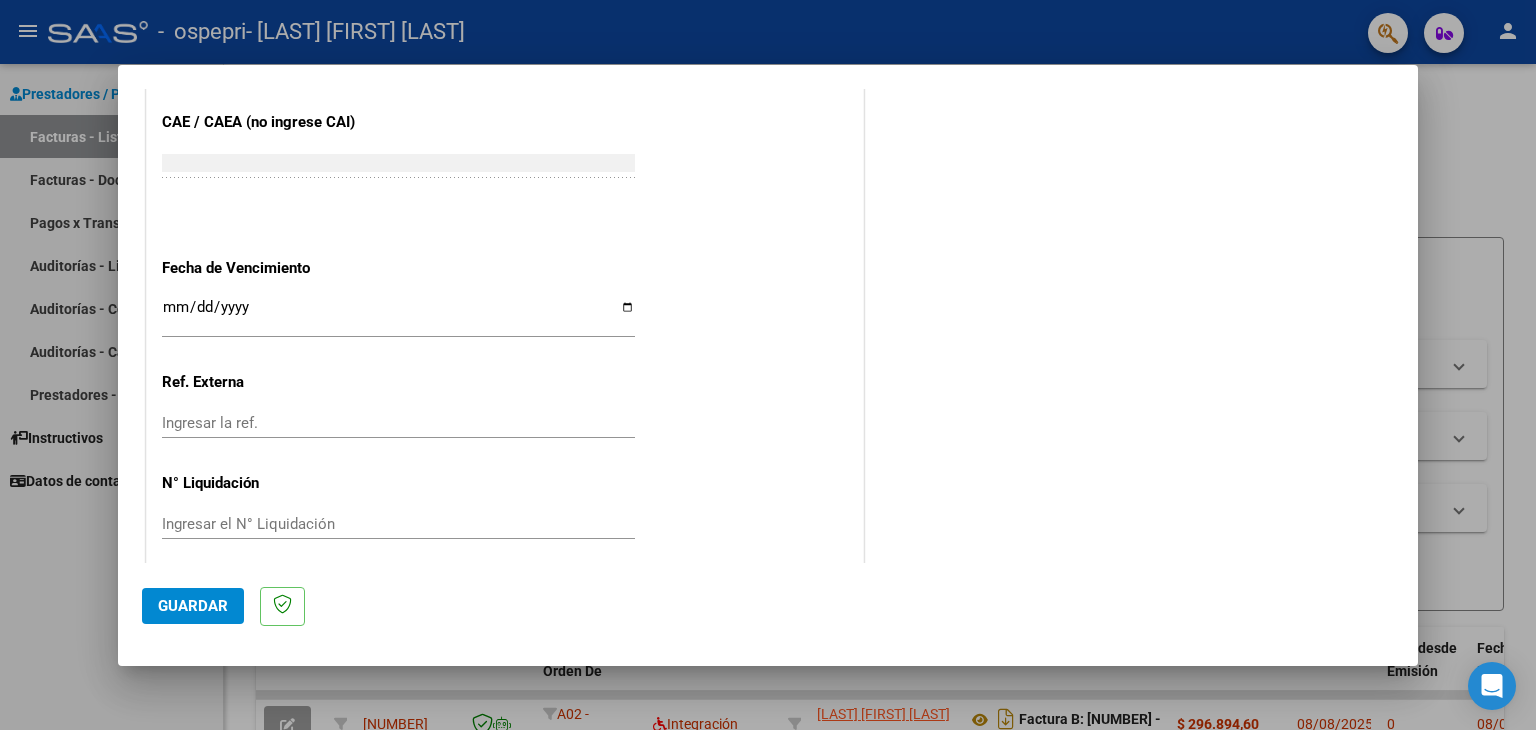 scroll, scrollTop: 1245, scrollLeft: 0, axis: vertical 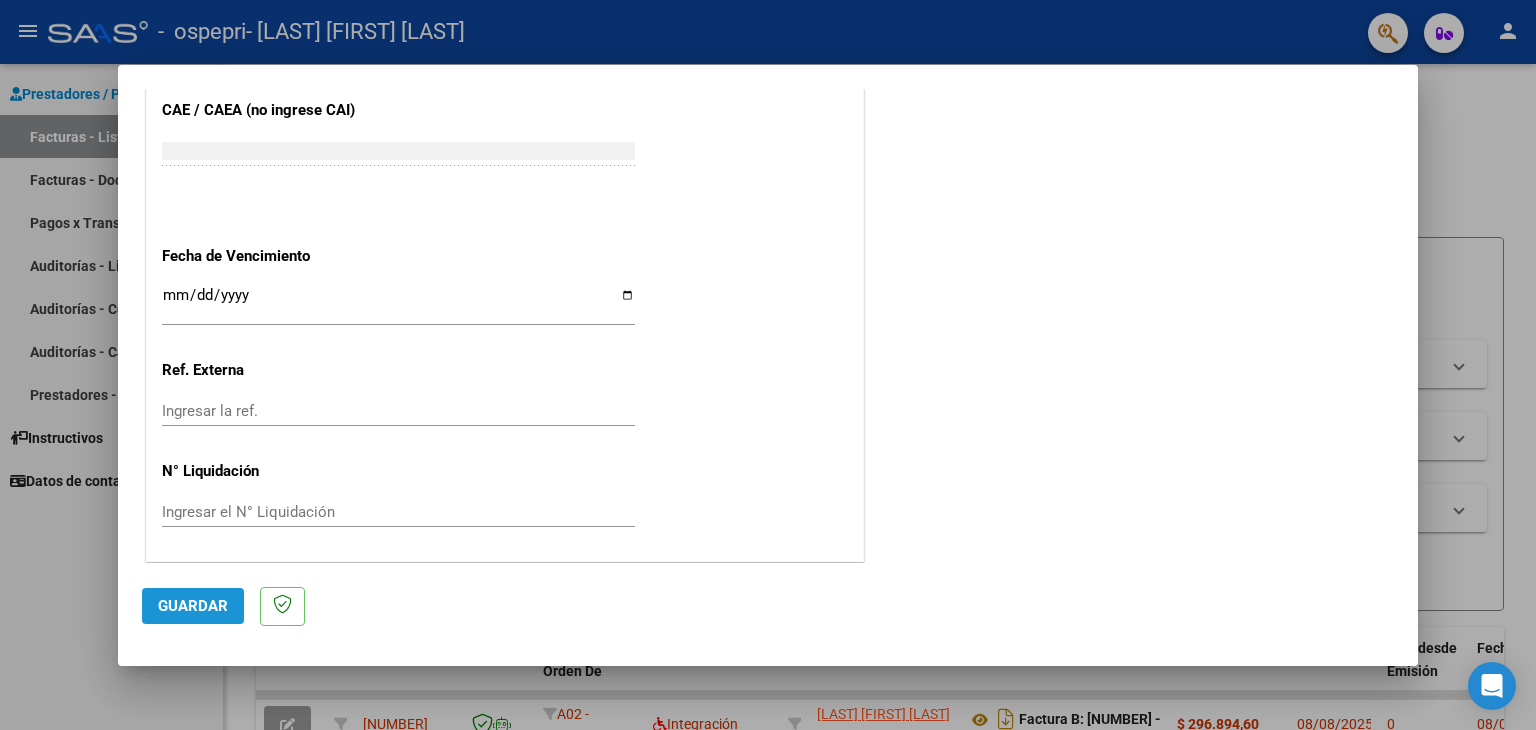 click on "Guardar" 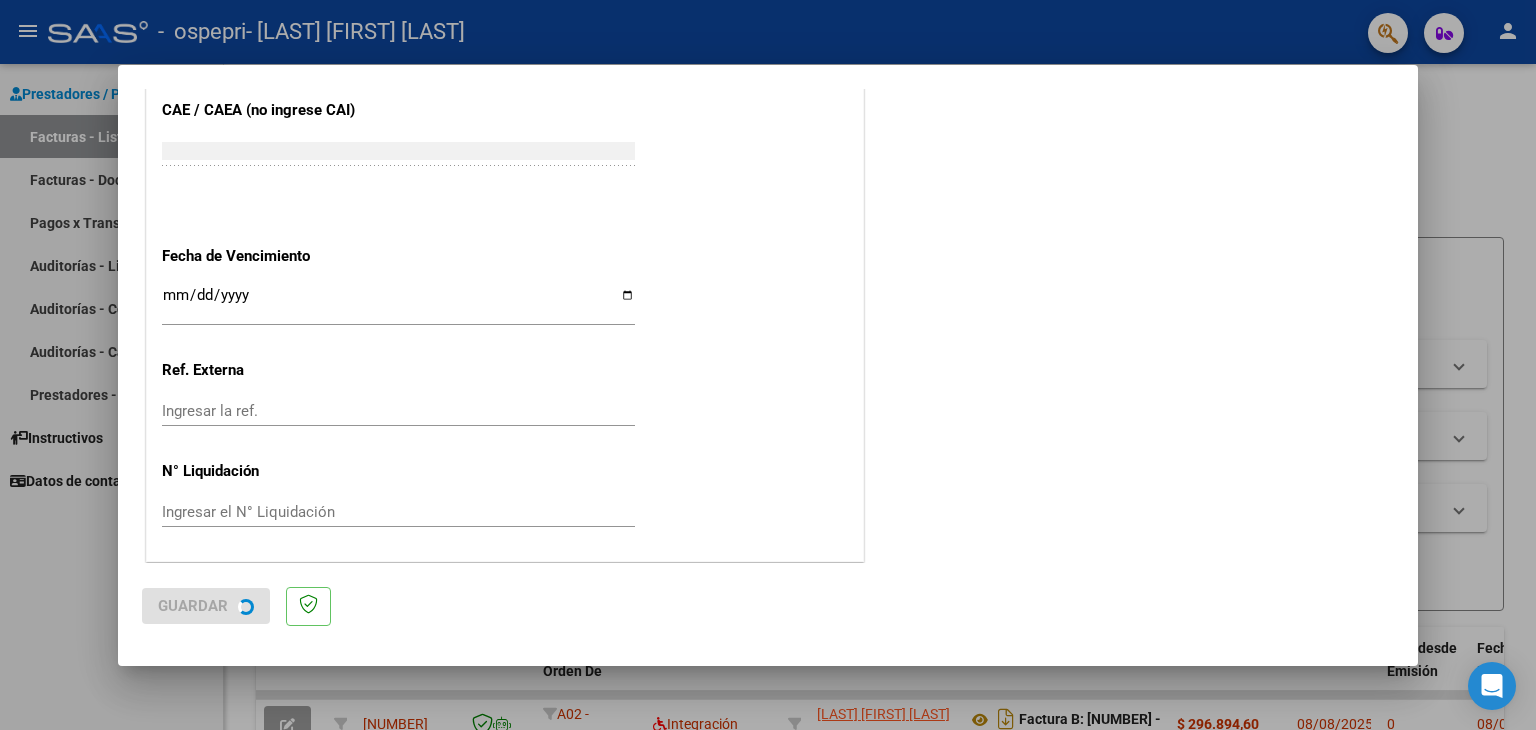 scroll, scrollTop: 0, scrollLeft: 0, axis: both 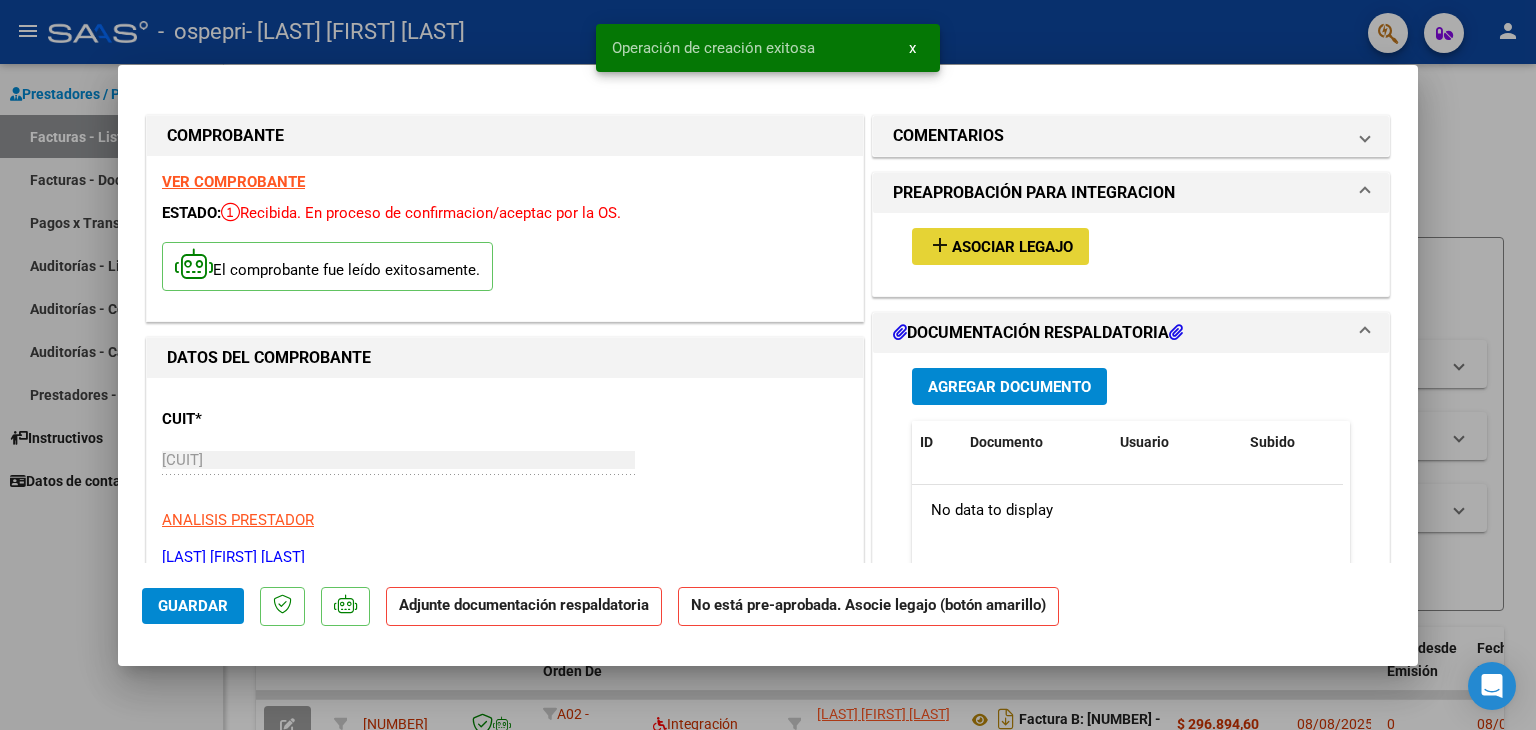 click on "add Asociar Legajo" at bounding box center [1000, 246] 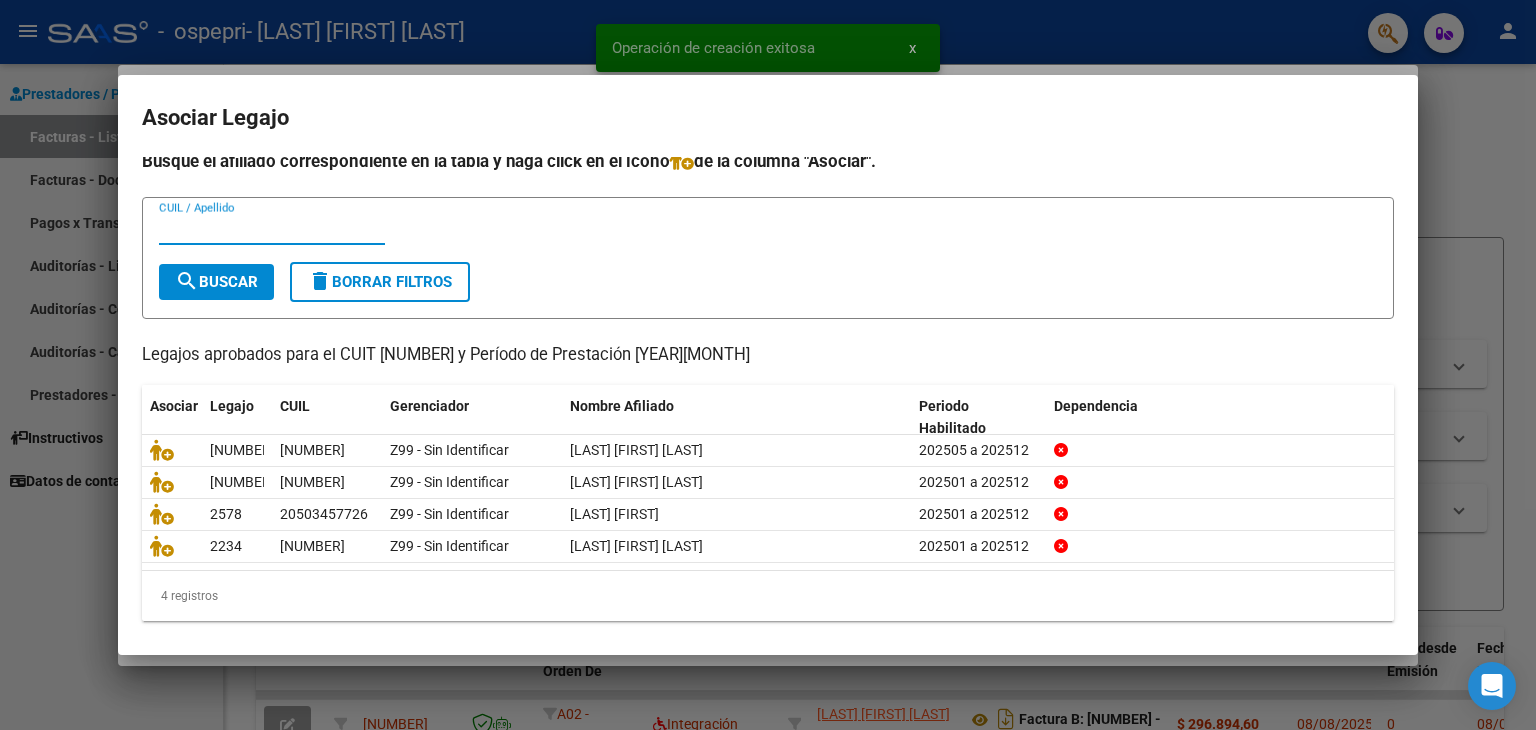 scroll, scrollTop: 12, scrollLeft: 0, axis: vertical 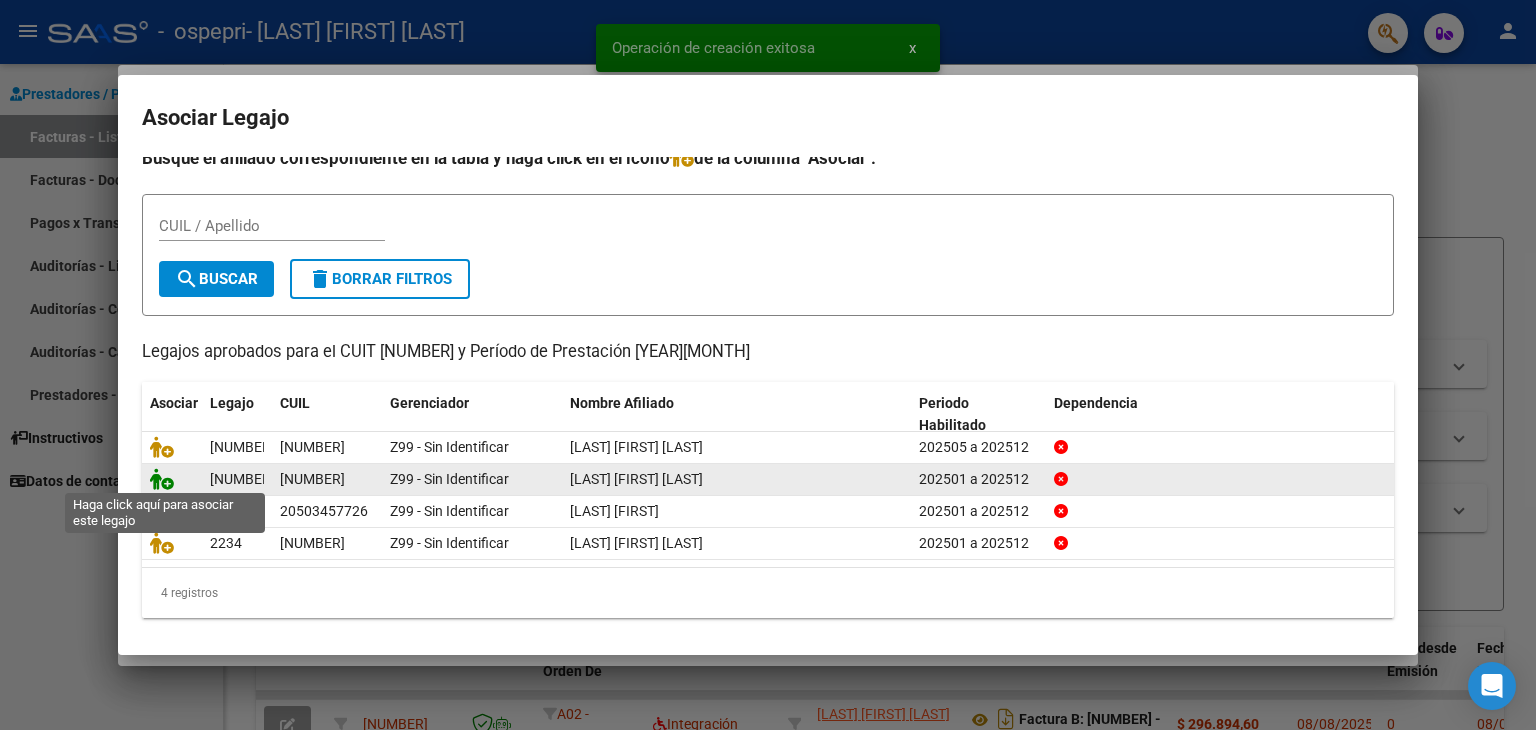 click 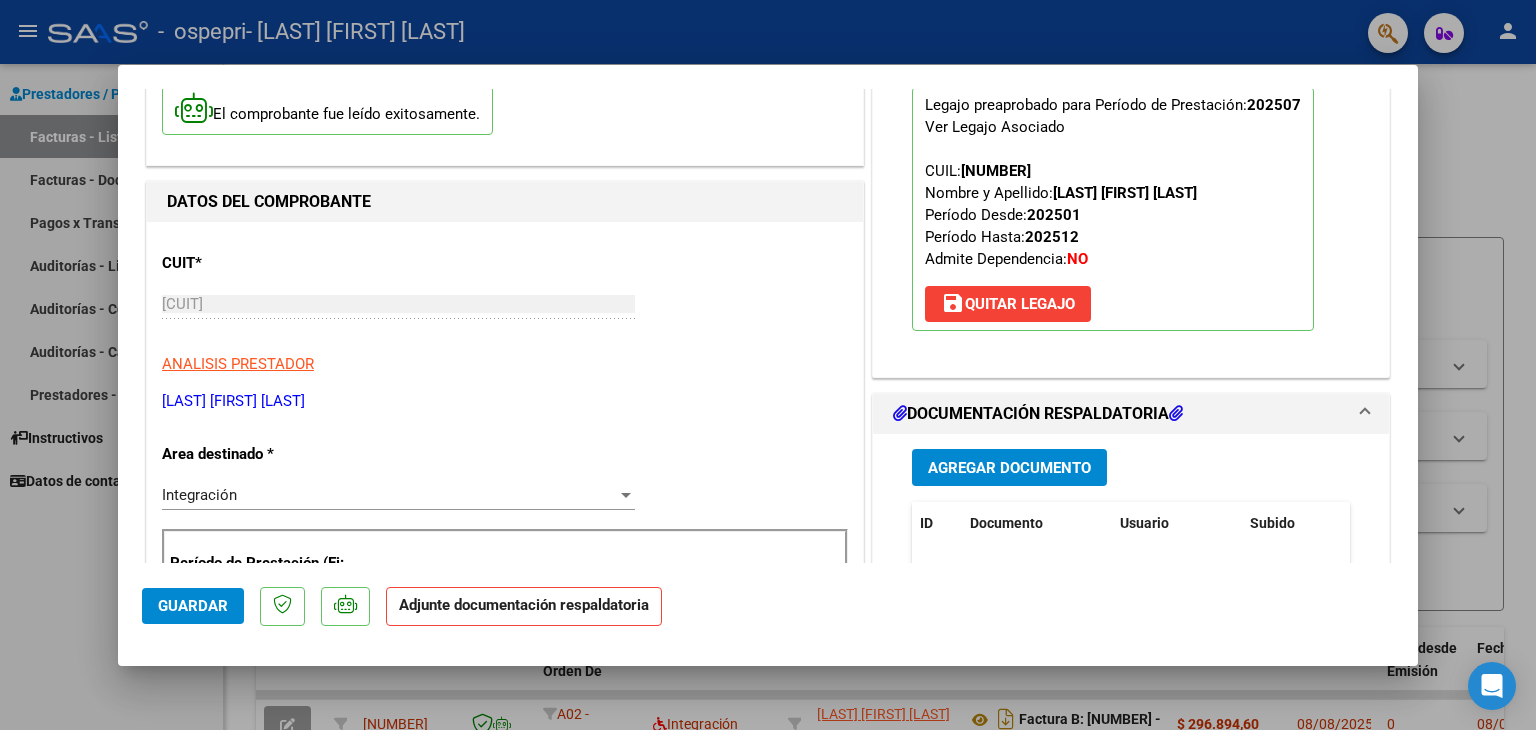 scroll, scrollTop: 300, scrollLeft: 0, axis: vertical 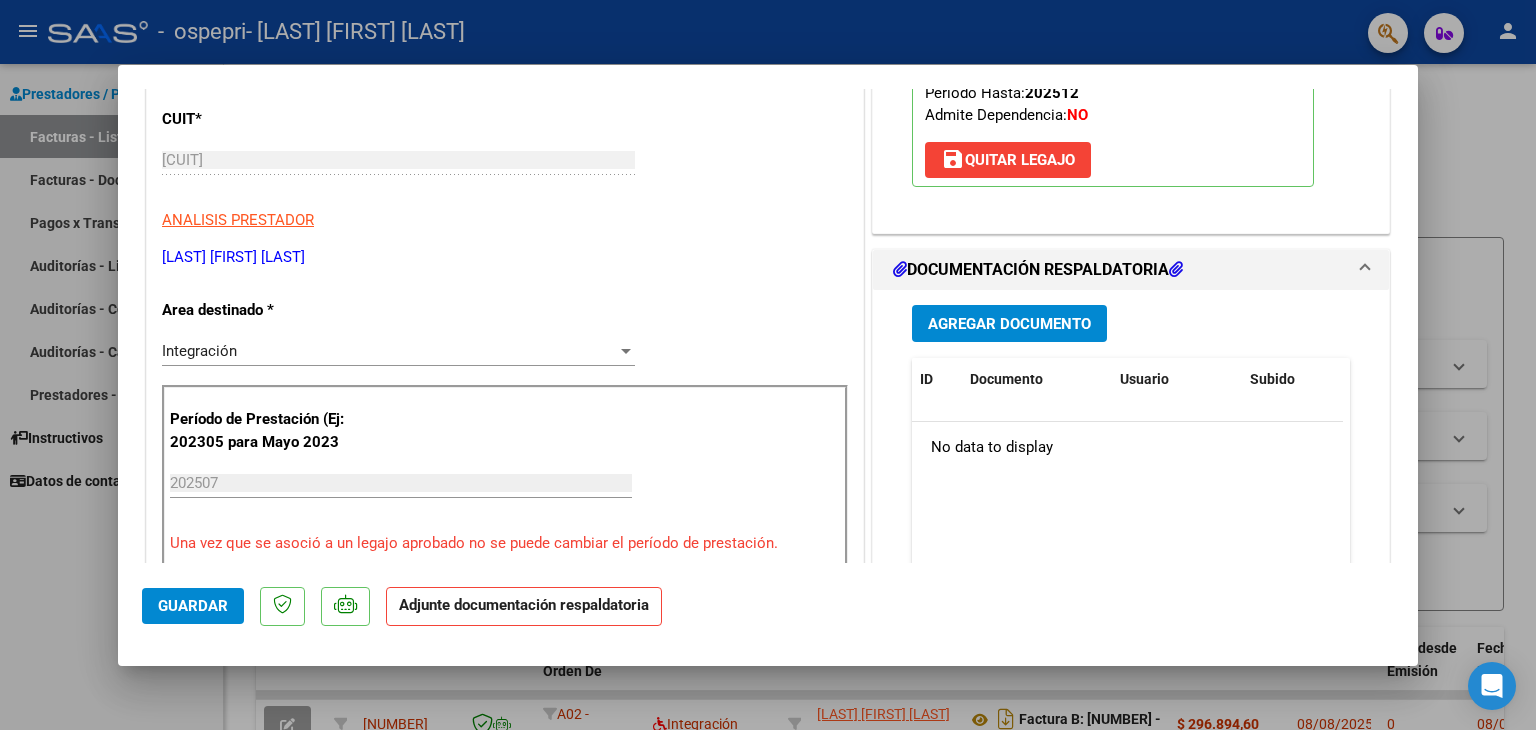 click on "Agregar Documento" at bounding box center (1009, 324) 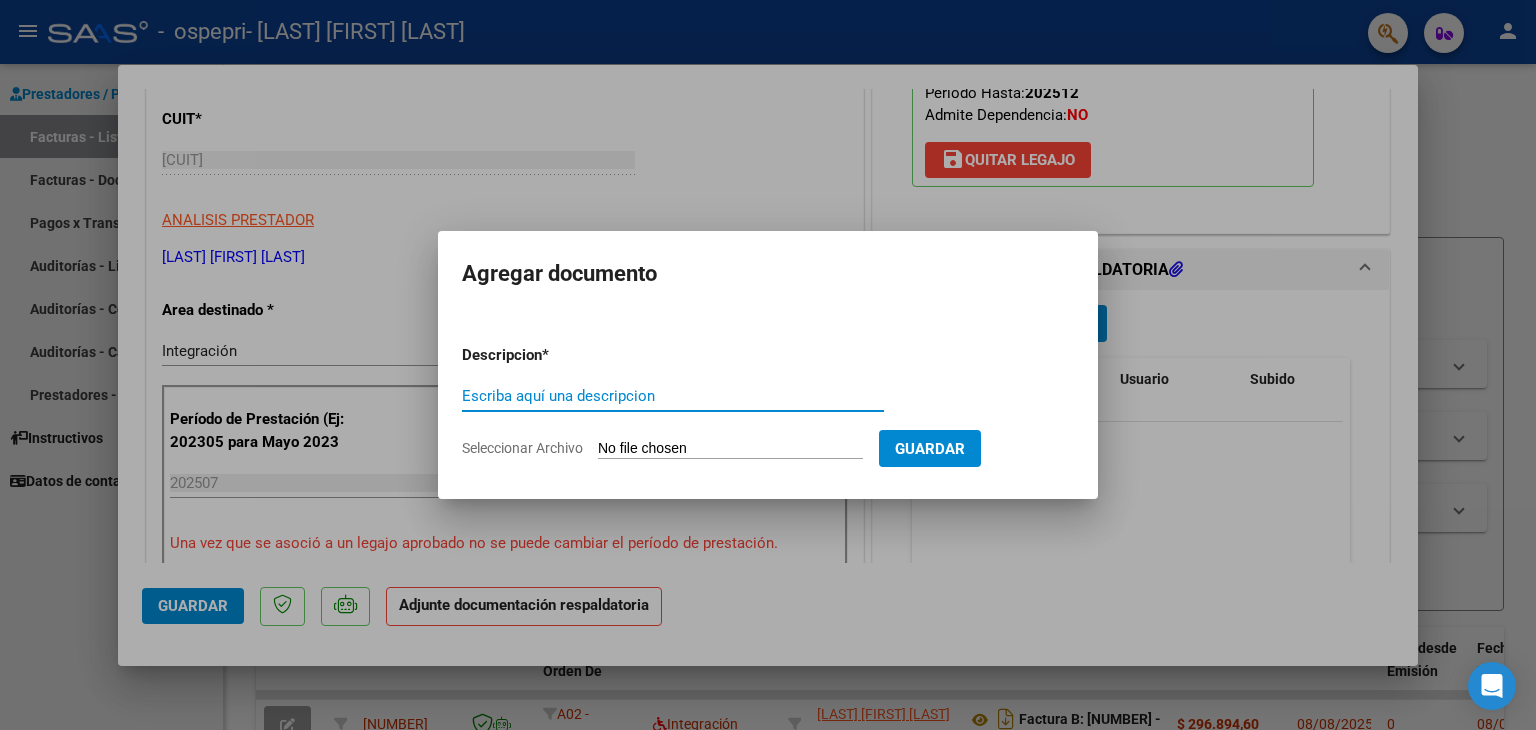 click on "Escriba aquí una descripcion" at bounding box center (673, 396) 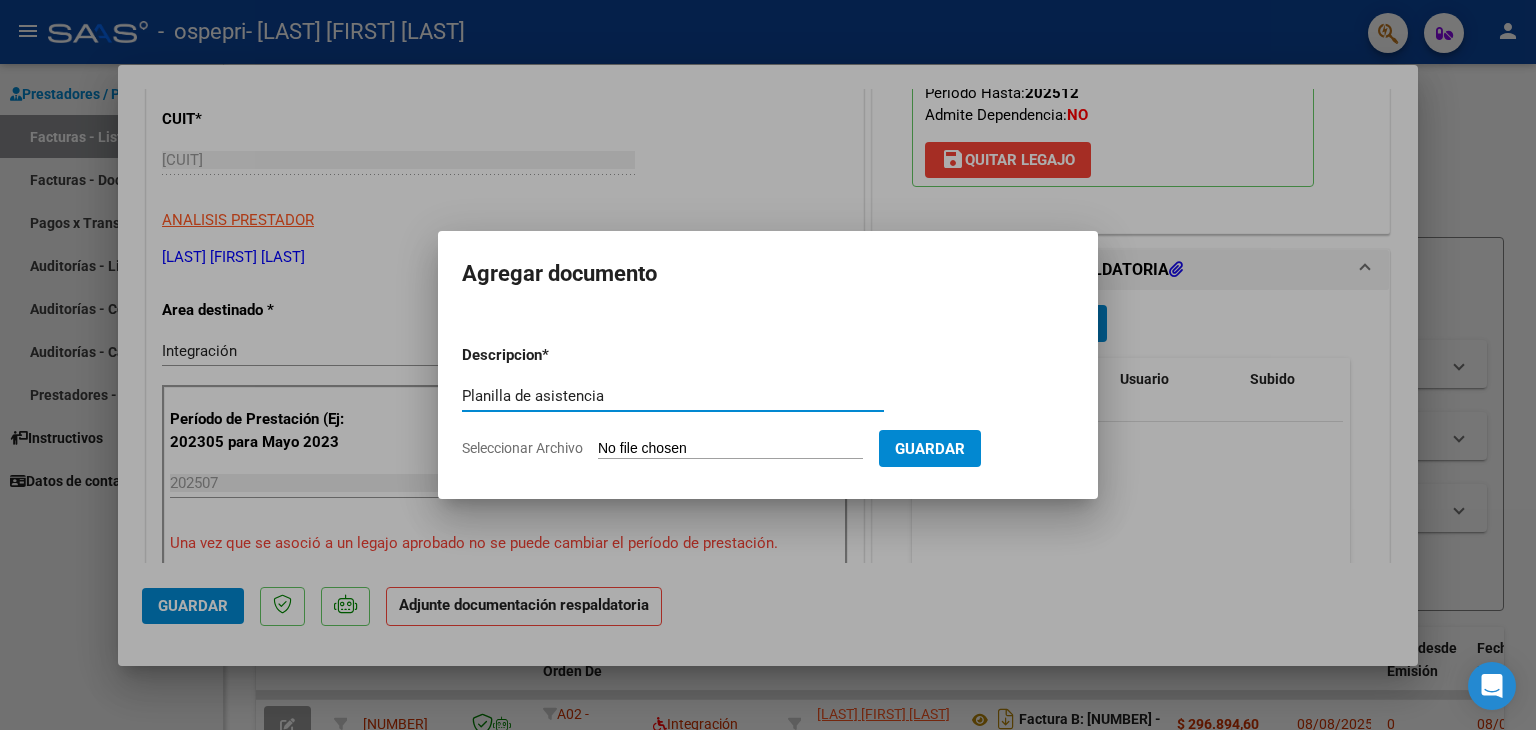 type on "Planilla de asistencia" 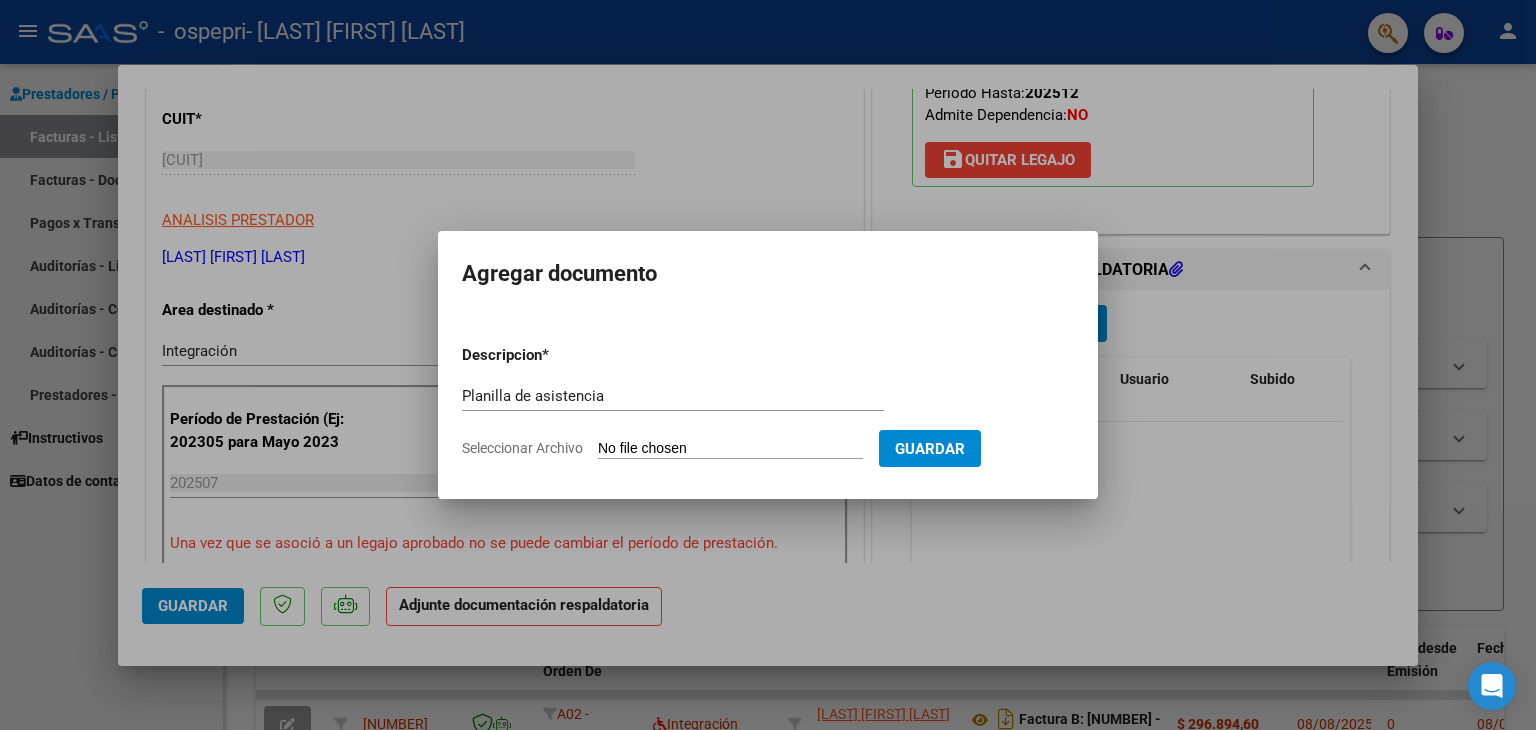 click on "Seleccionar Archivo" 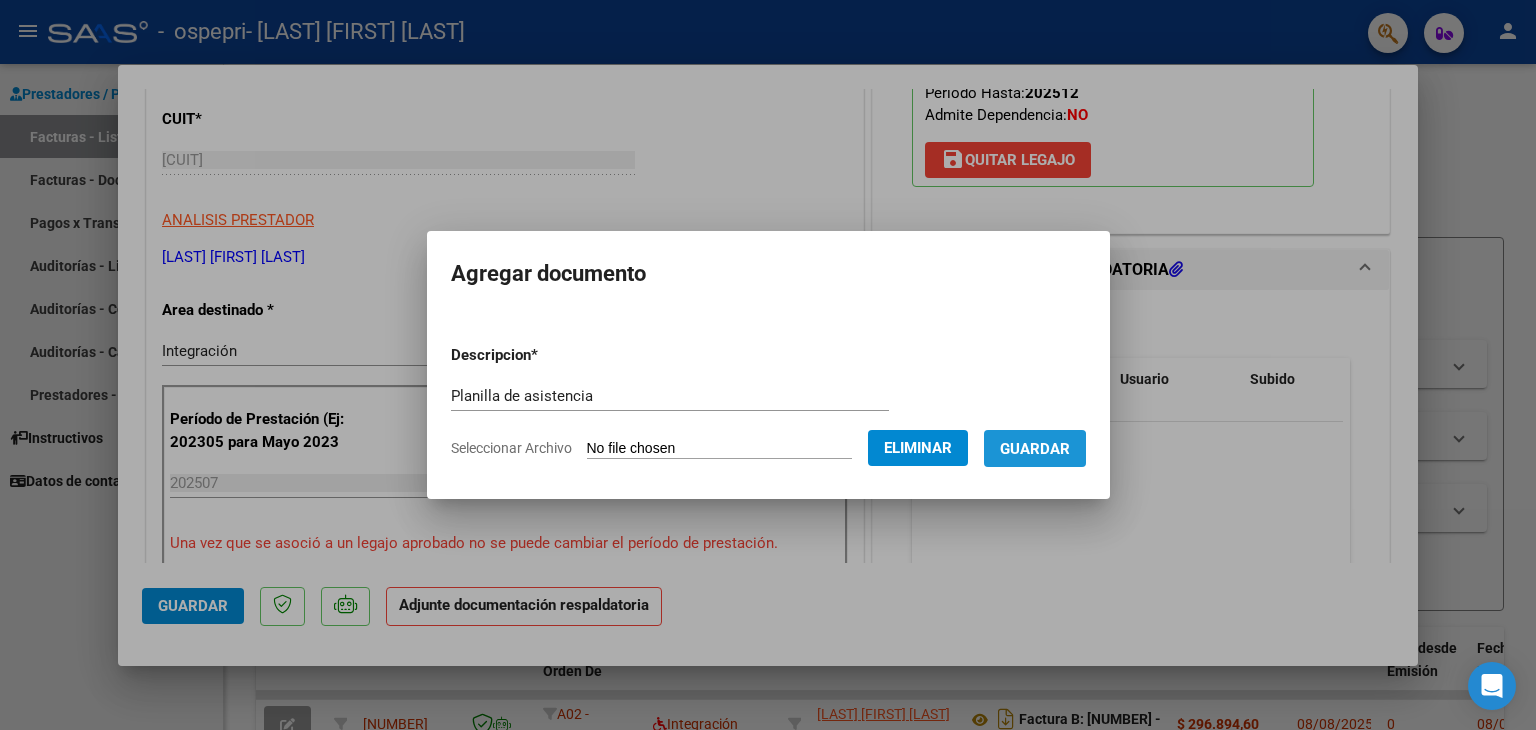 click on "Guardar" at bounding box center [1035, 449] 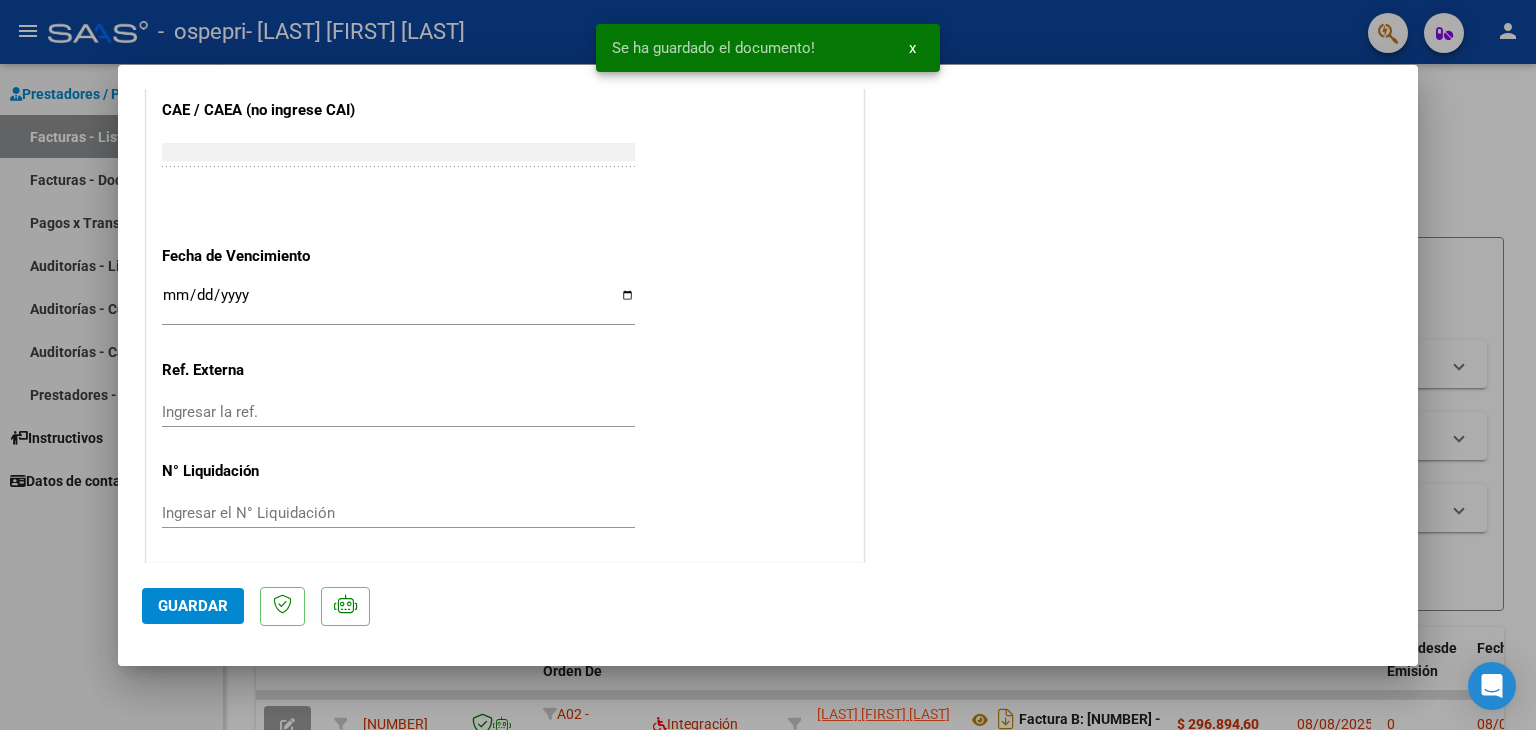 scroll, scrollTop: 1313, scrollLeft: 0, axis: vertical 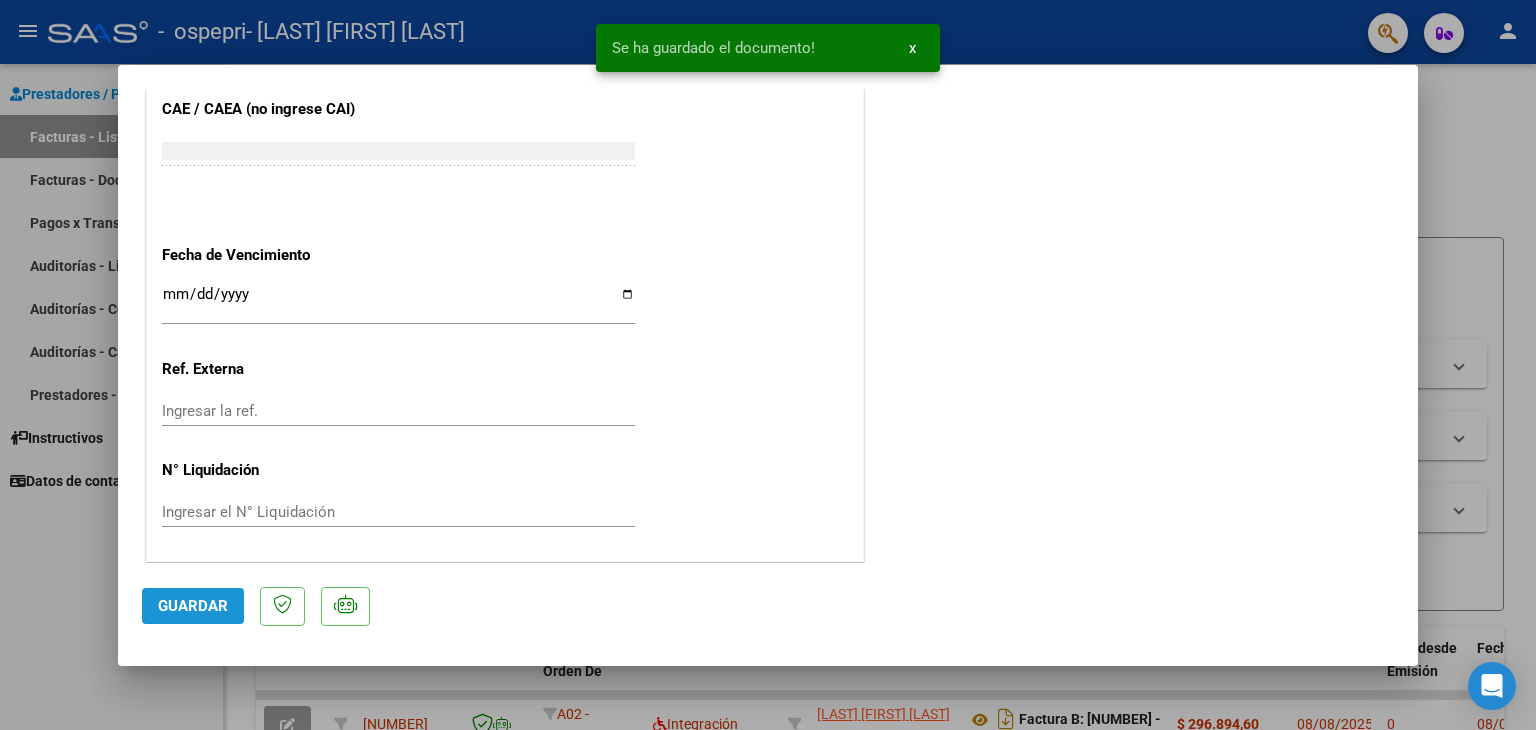 click on "Guardar" 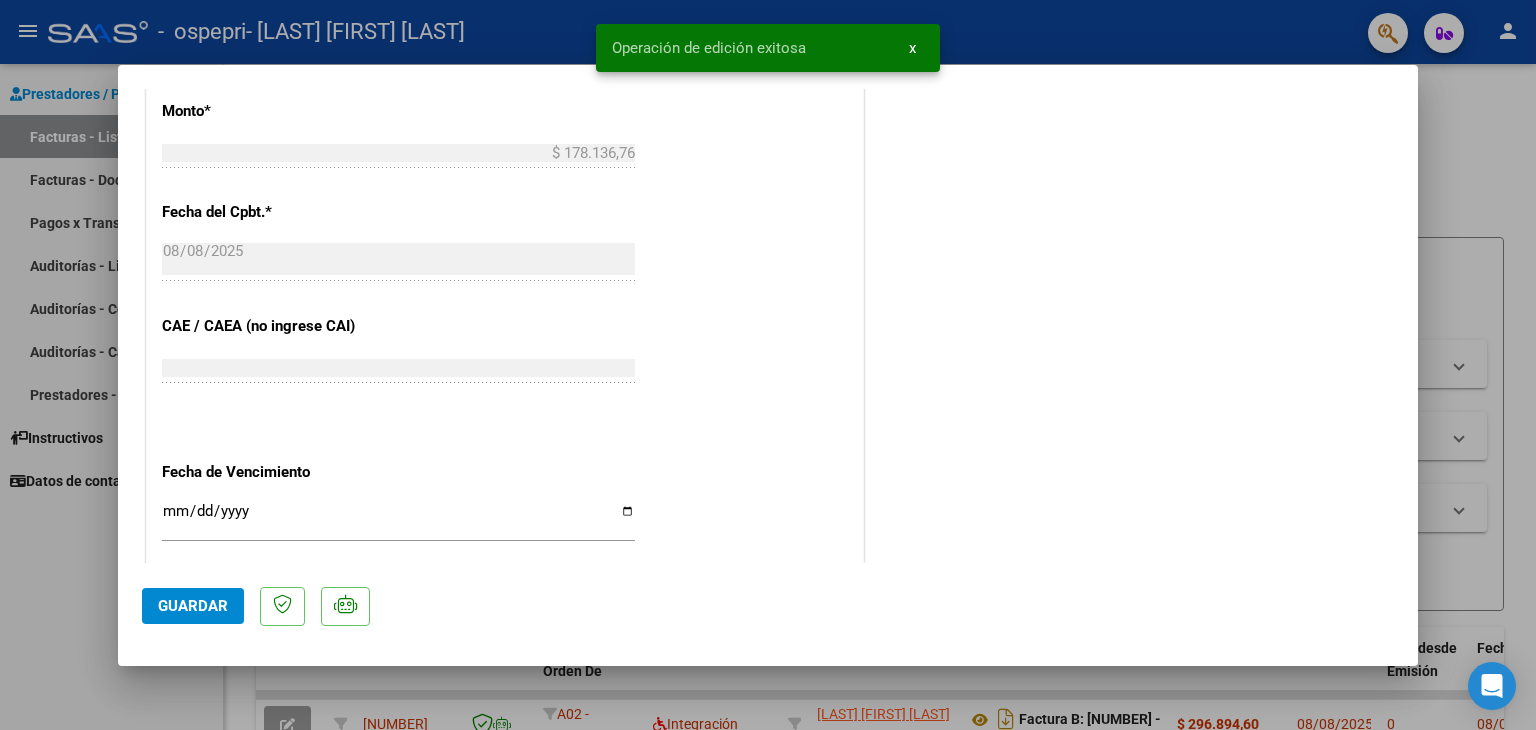 scroll, scrollTop: 1100, scrollLeft: 0, axis: vertical 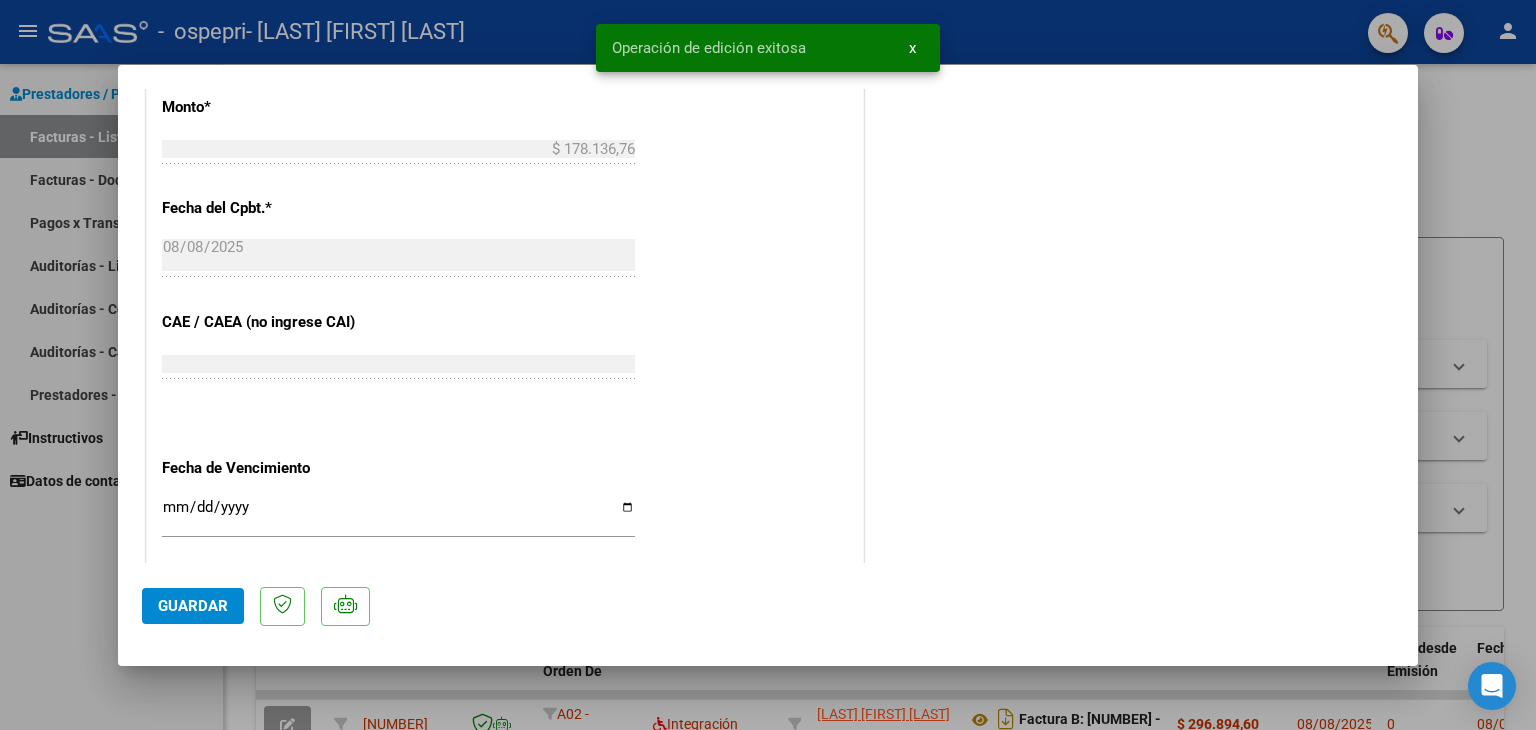 click at bounding box center [768, 365] 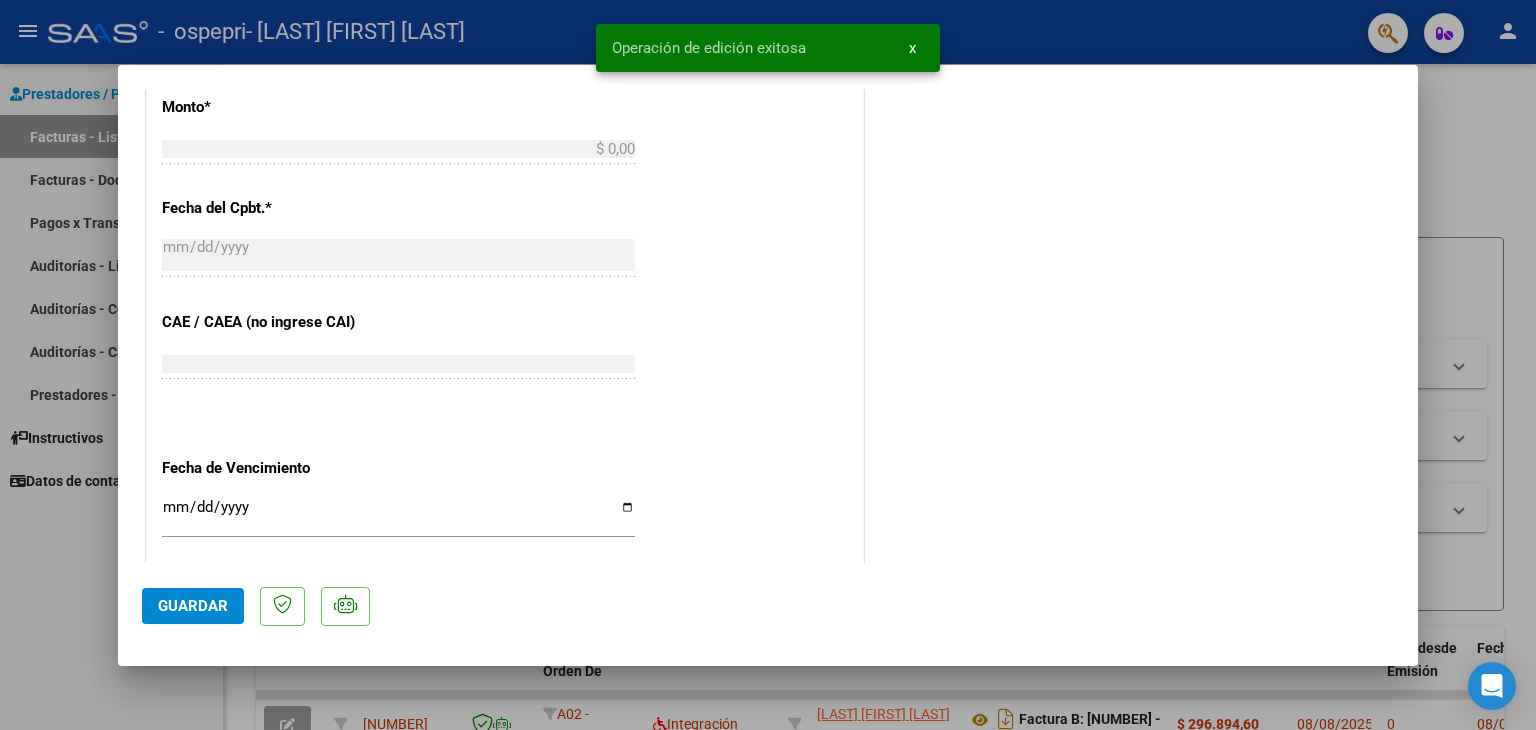 scroll, scrollTop: 0, scrollLeft: 0, axis: both 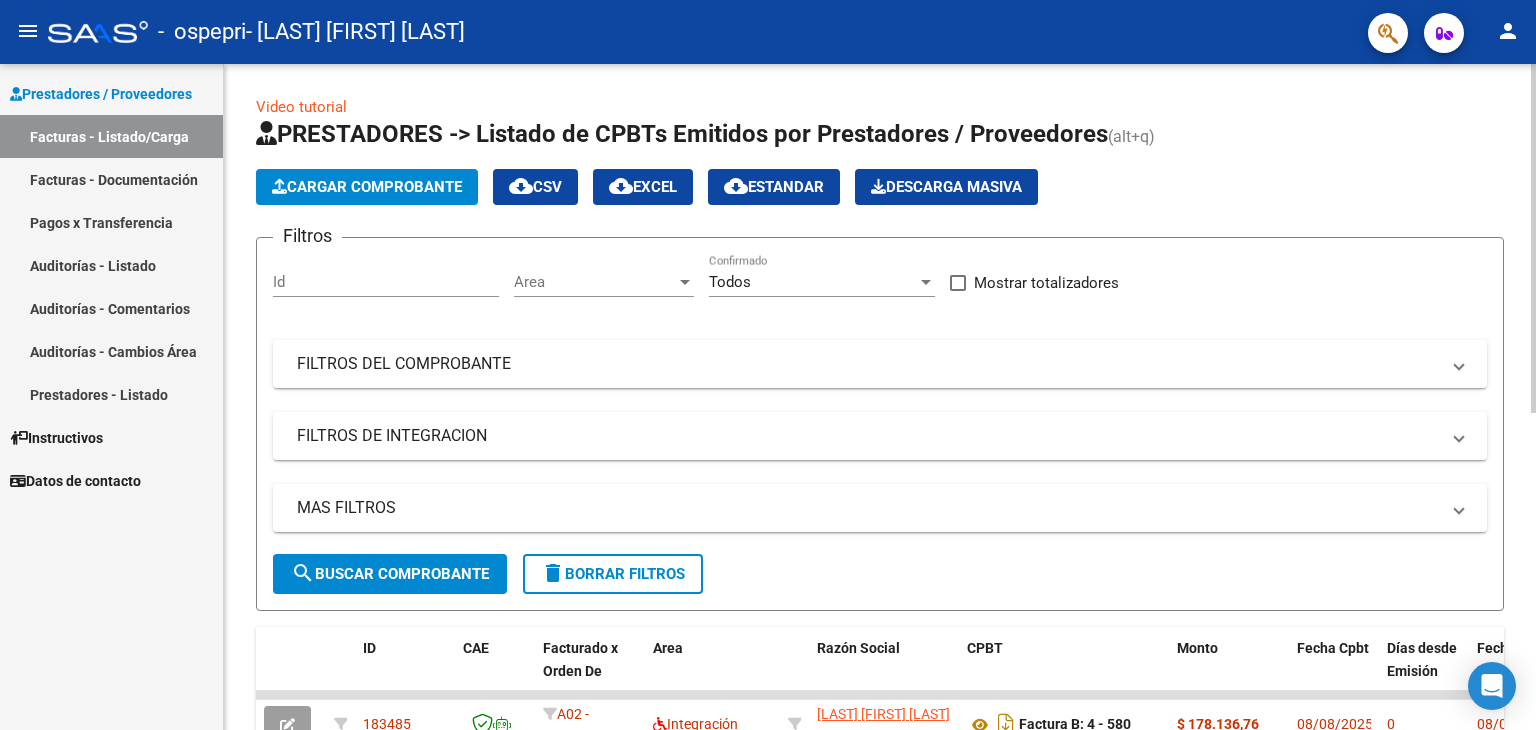 click on "Cargar Comprobante" 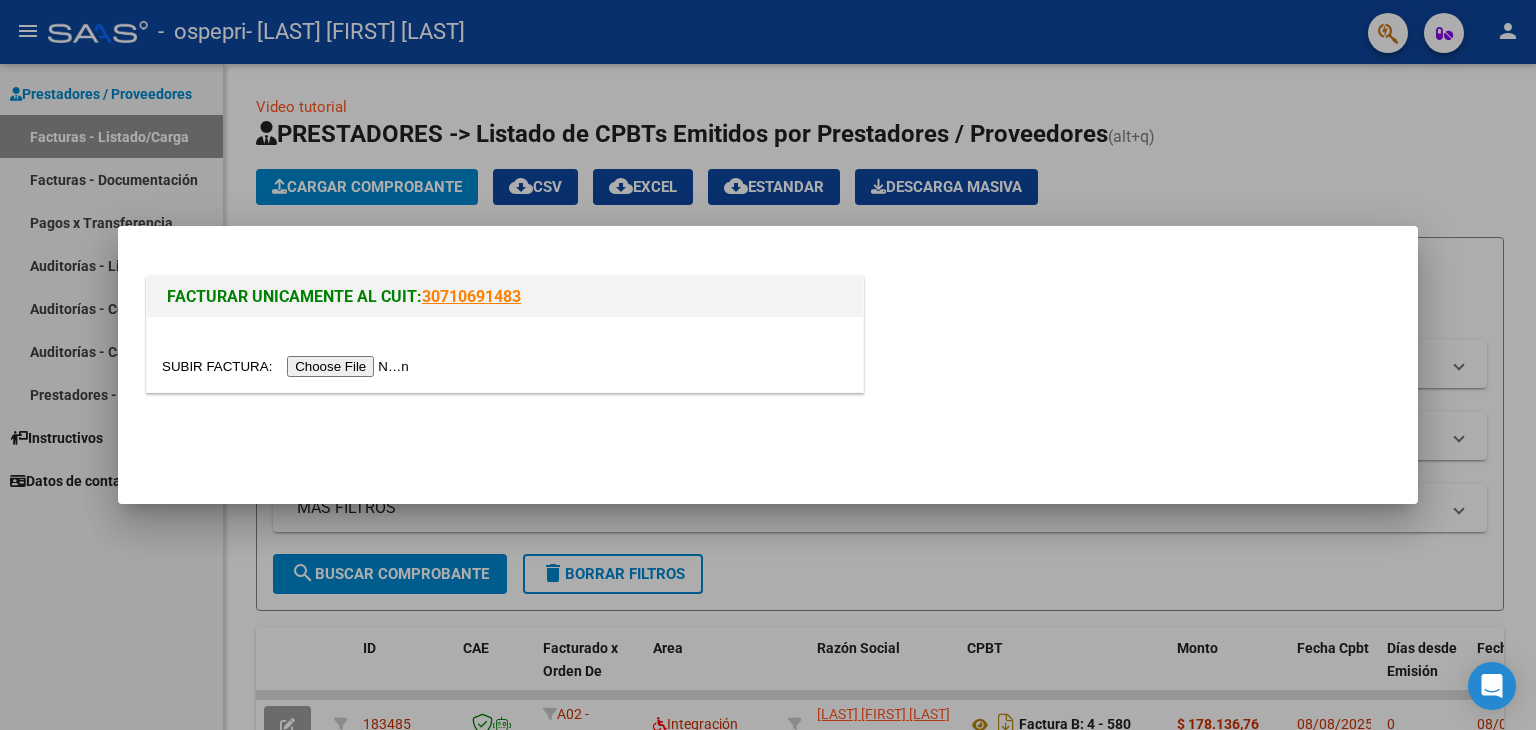 click at bounding box center [288, 366] 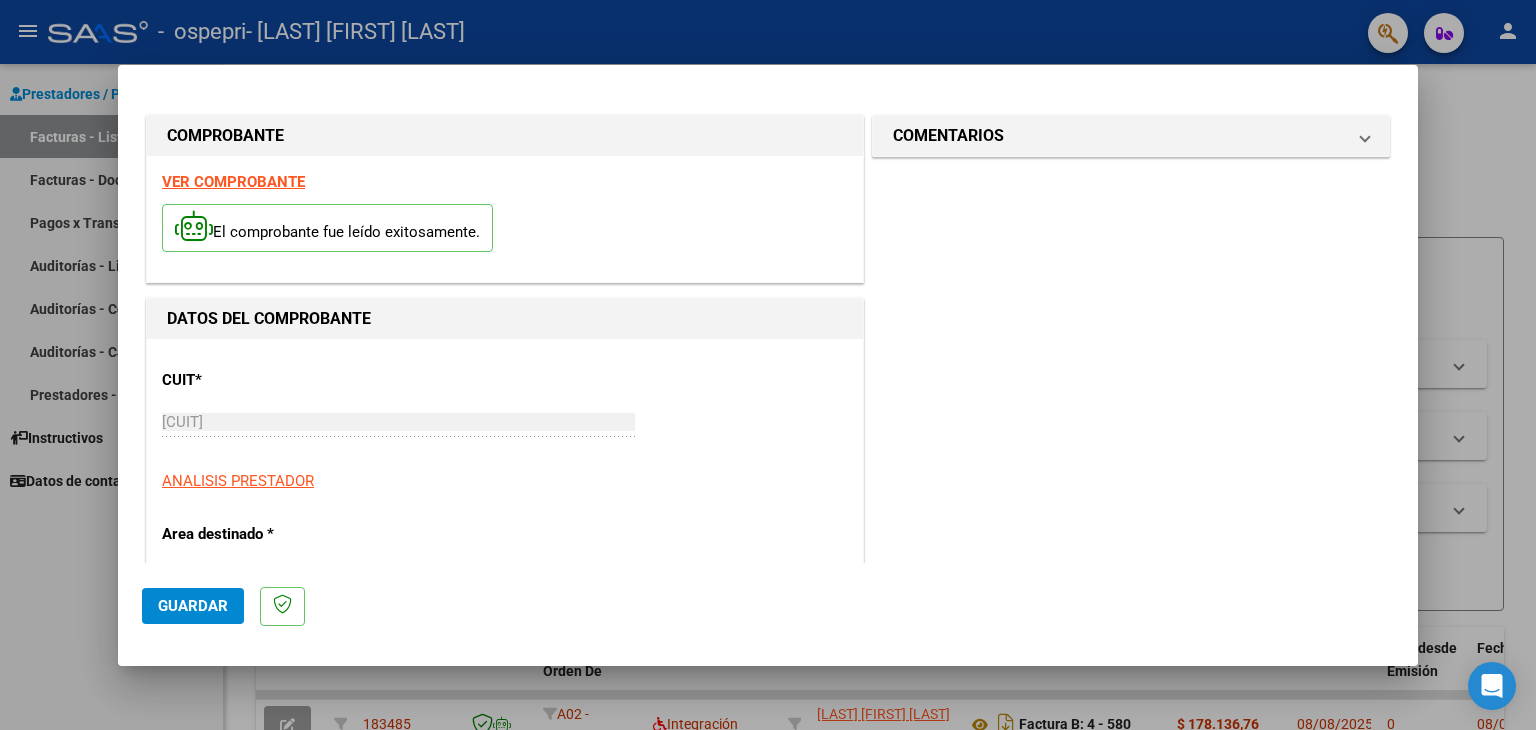click on "Area destinado *" at bounding box center [265, 534] 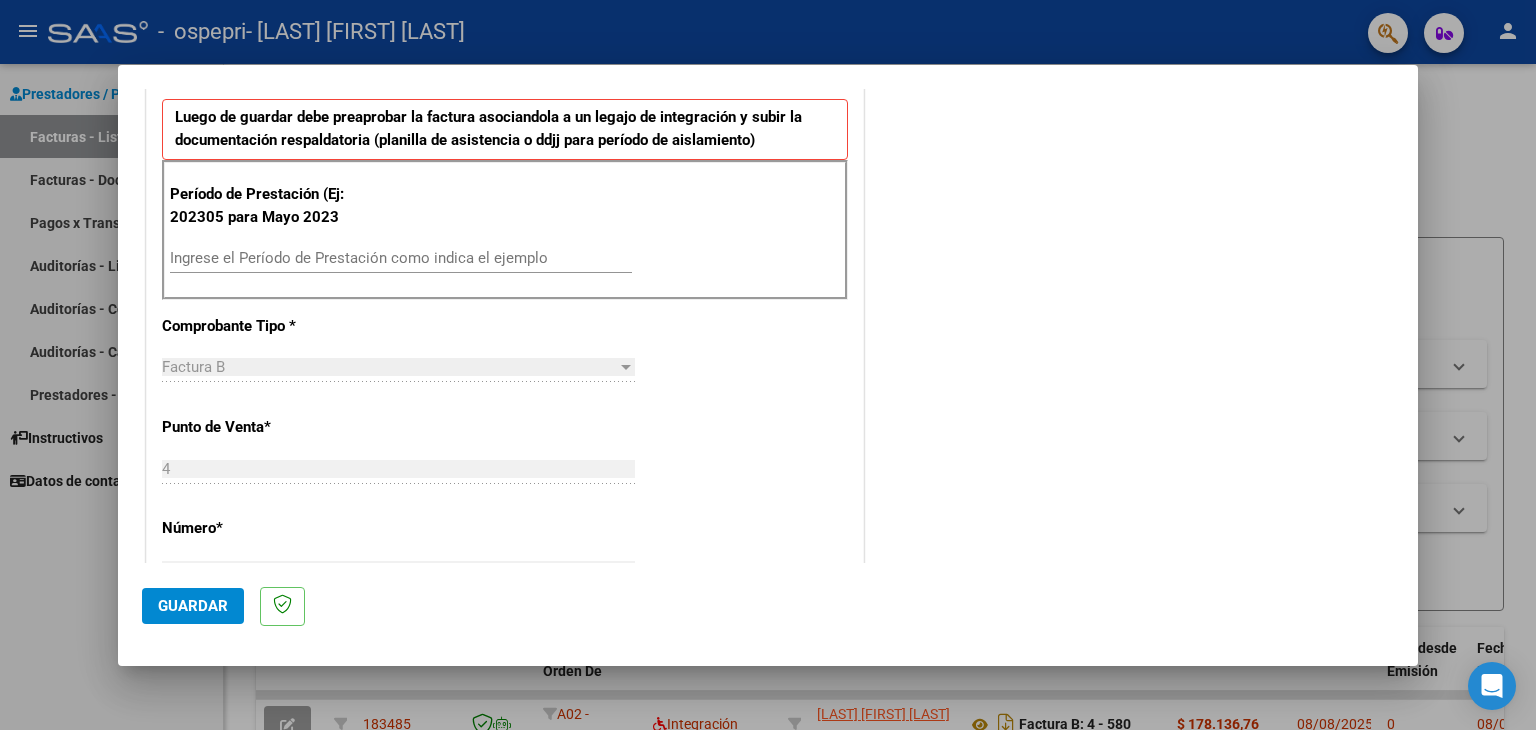 scroll, scrollTop: 500, scrollLeft: 0, axis: vertical 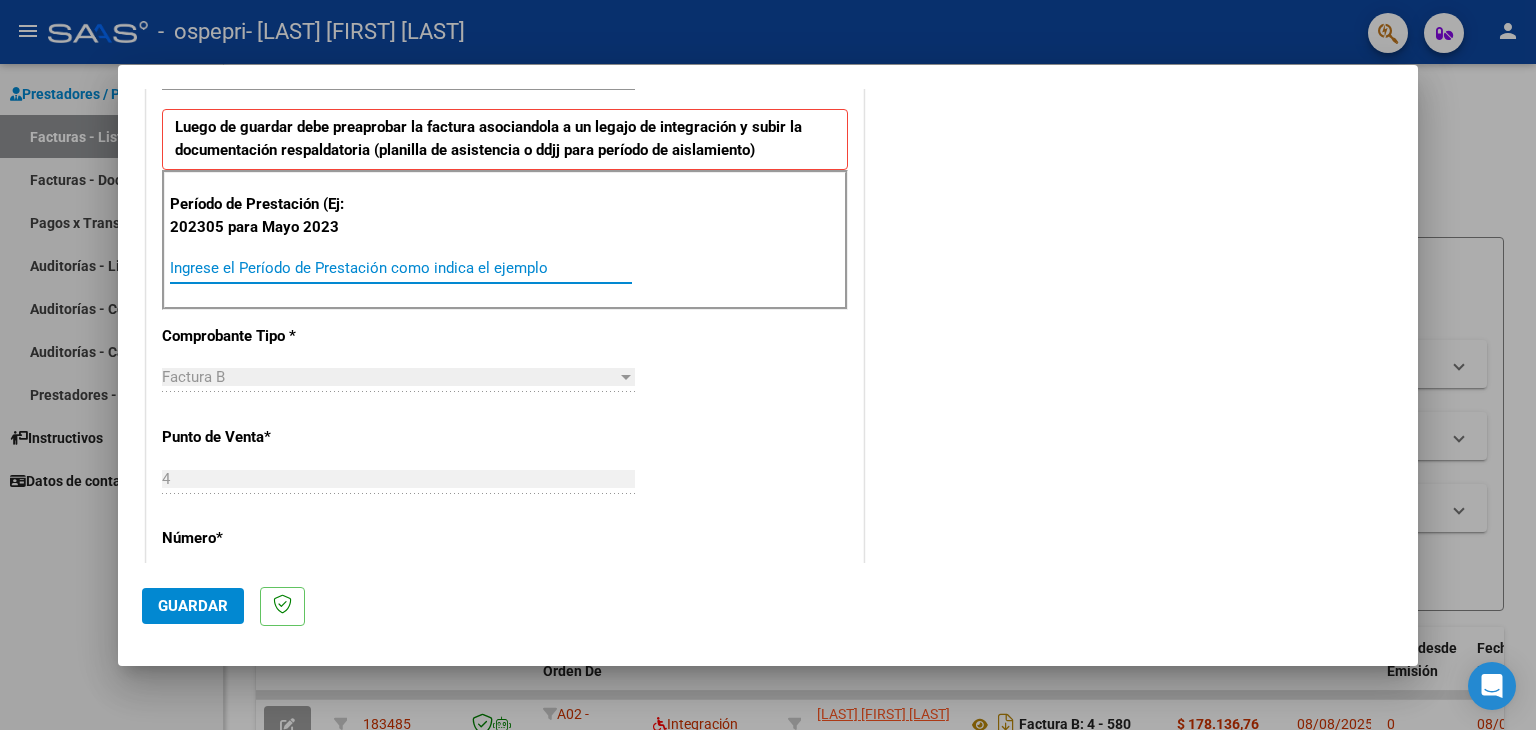 click on "Ingrese el Período de Prestación como indica el ejemplo" at bounding box center (401, 268) 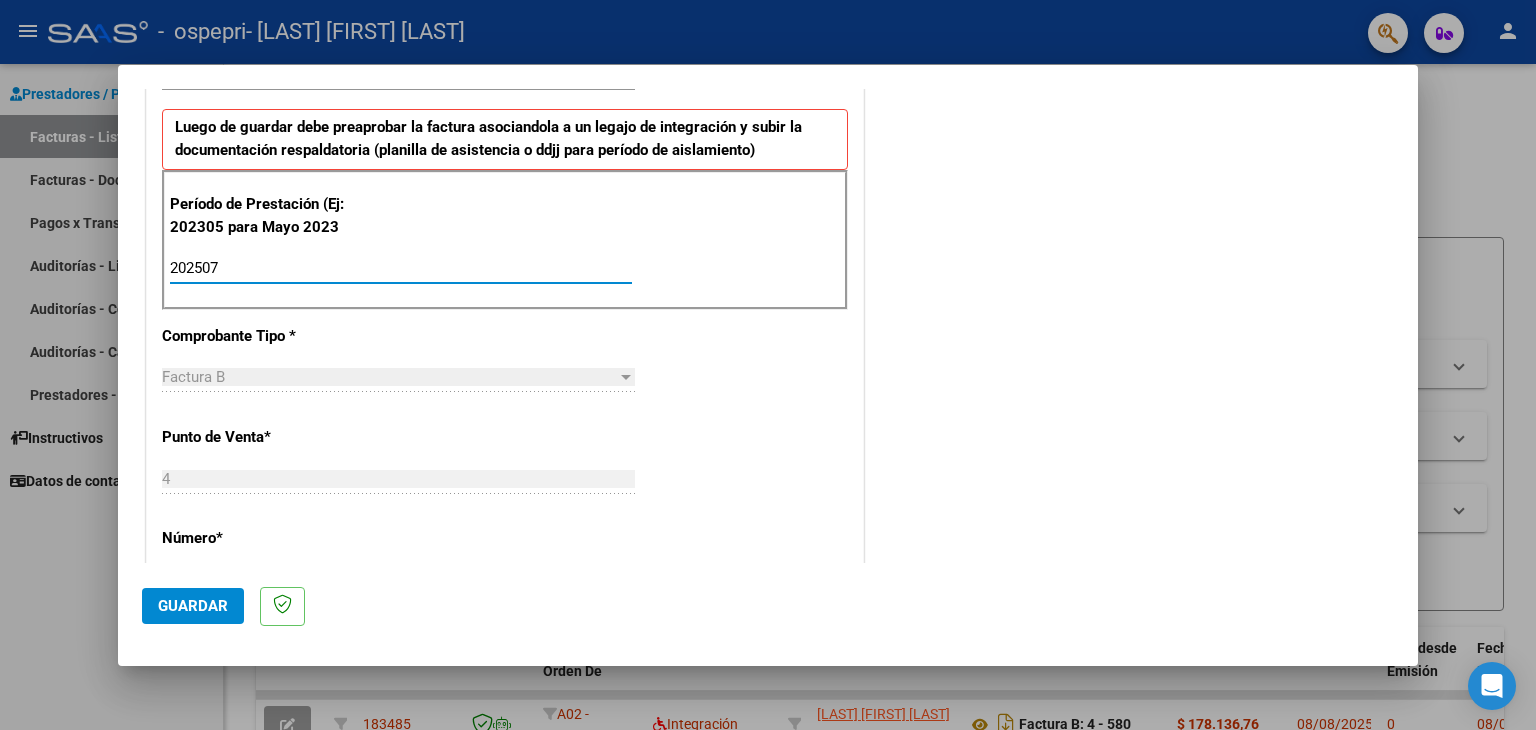 type on "202507" 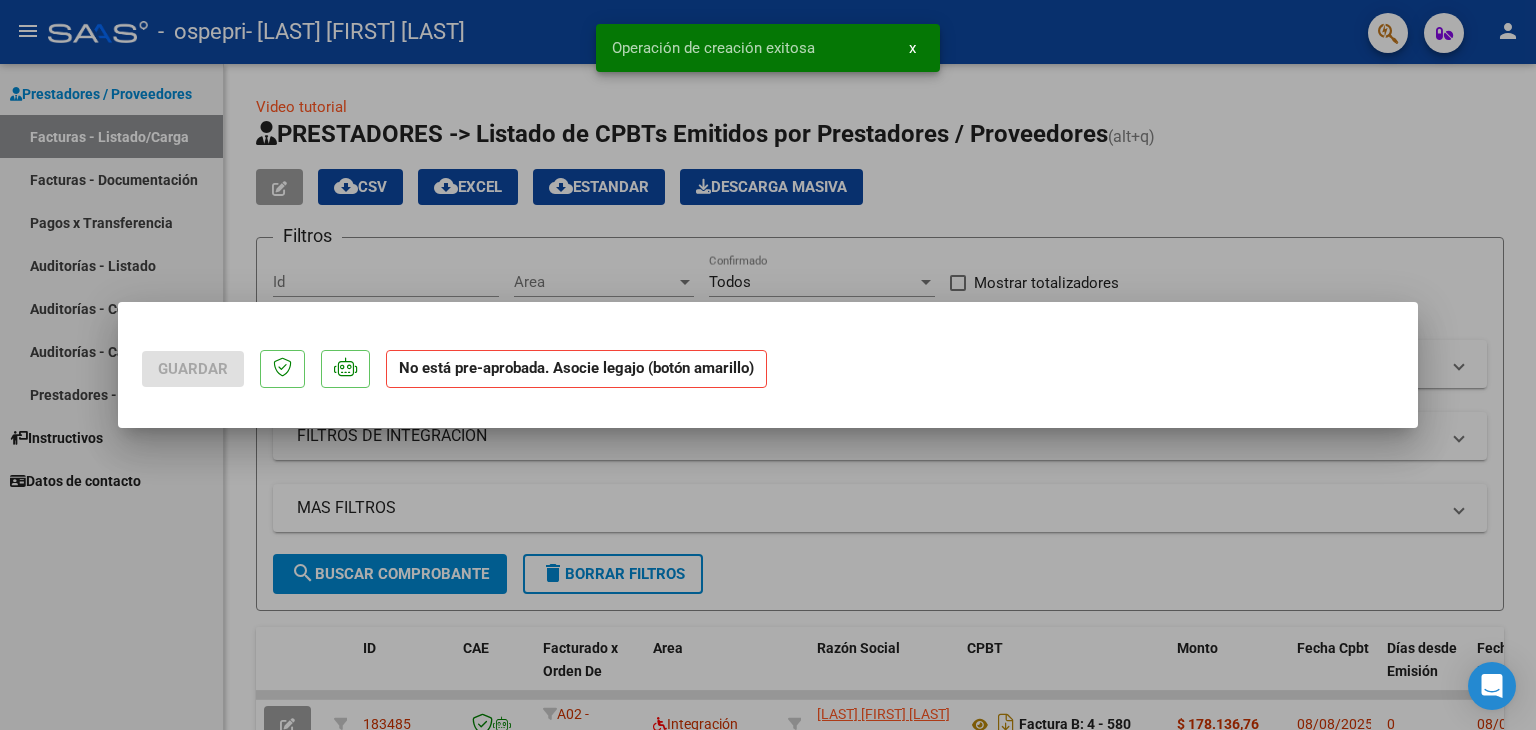 scroll, scrollTop: 0, scrollLeft: 0, axis: both 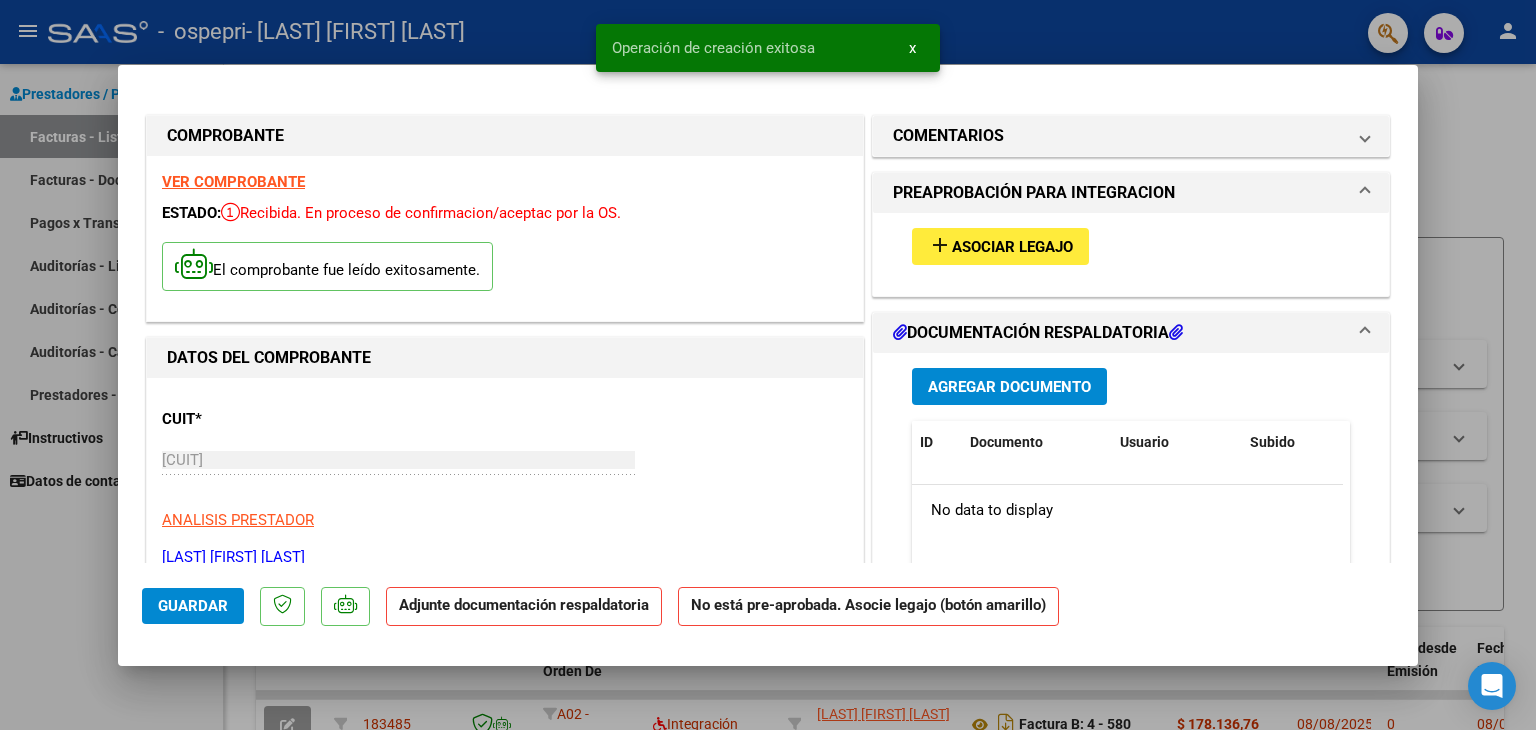 click on "add Asociar Legajo" at bounding box center (1000, 246) 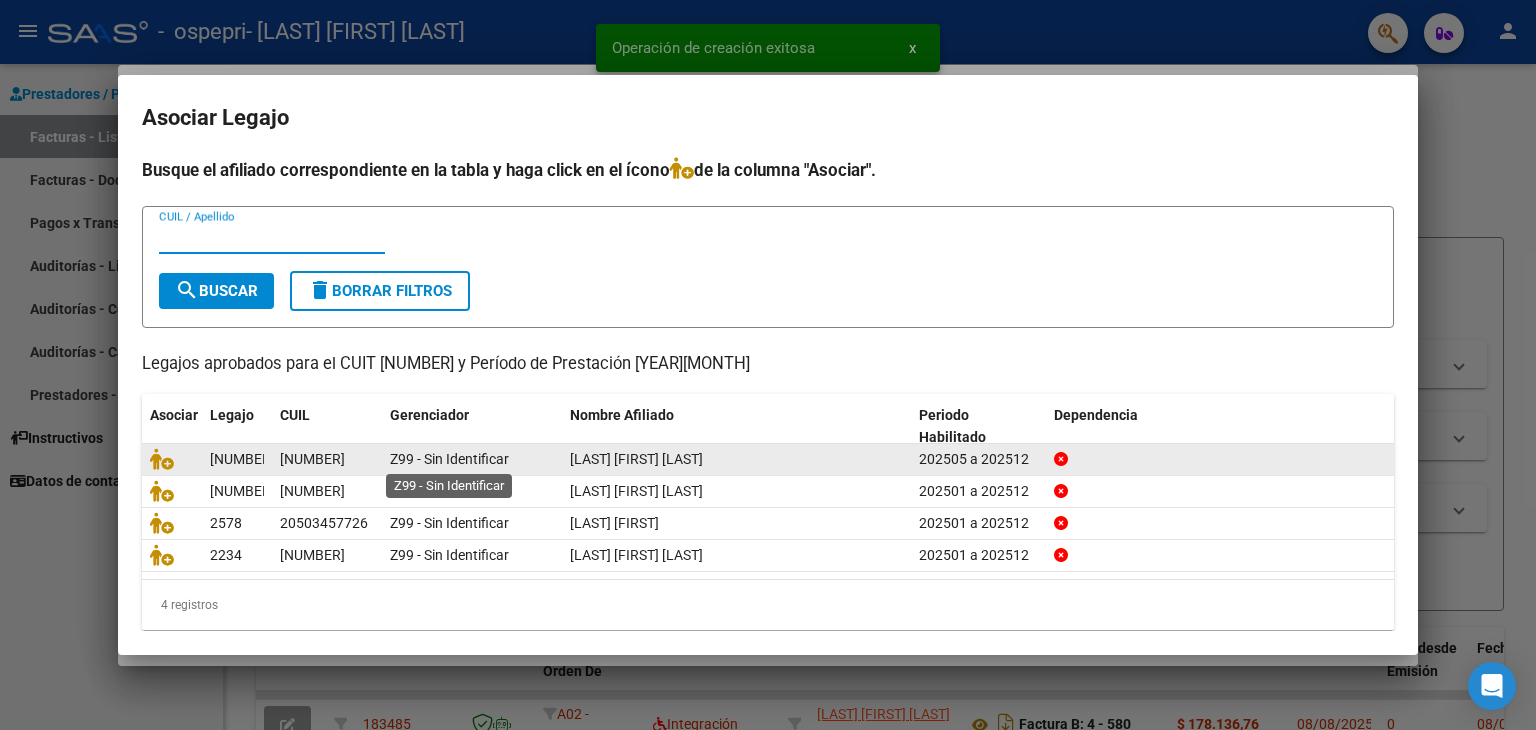 scroll, scrollTop: 12, scrollLeft: 0, axis: vertical 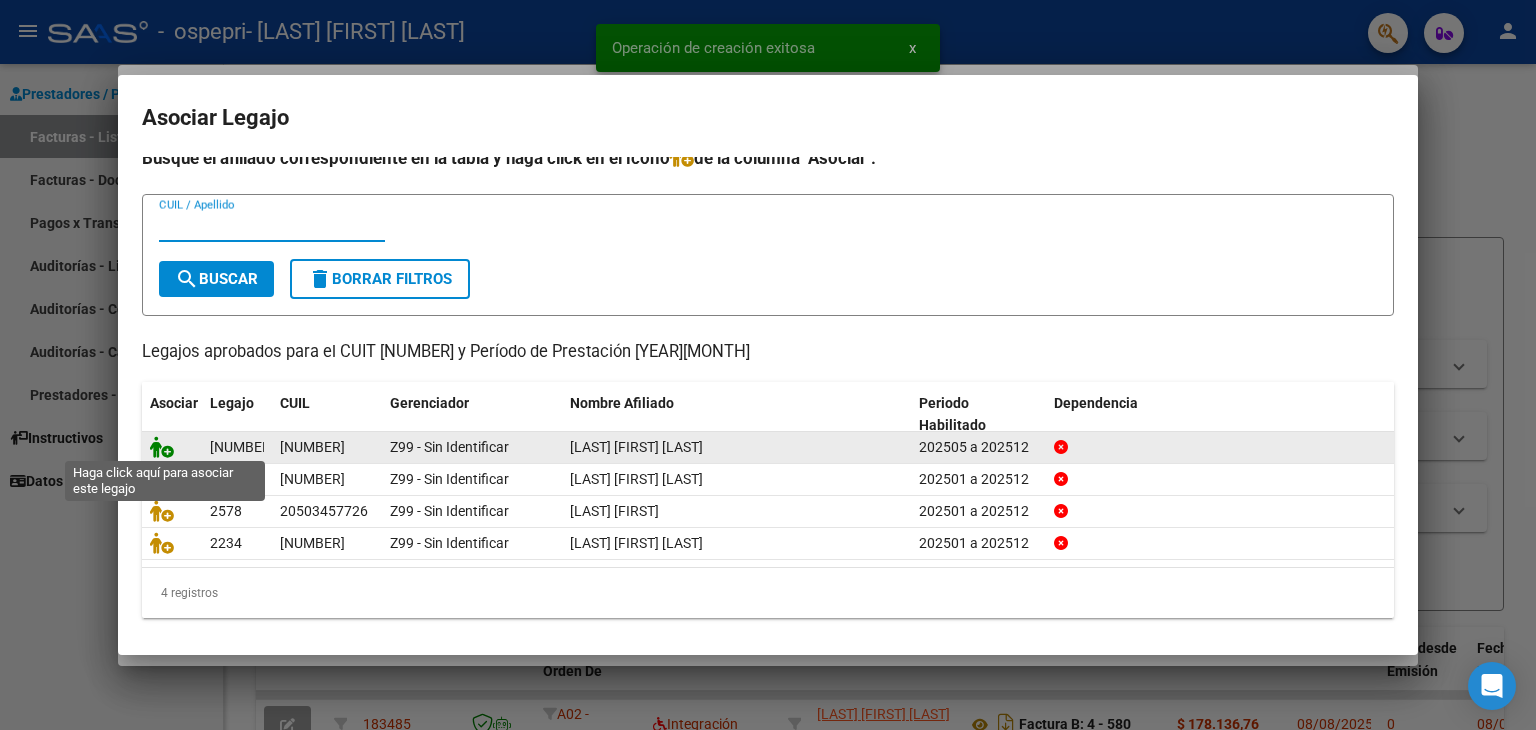 click 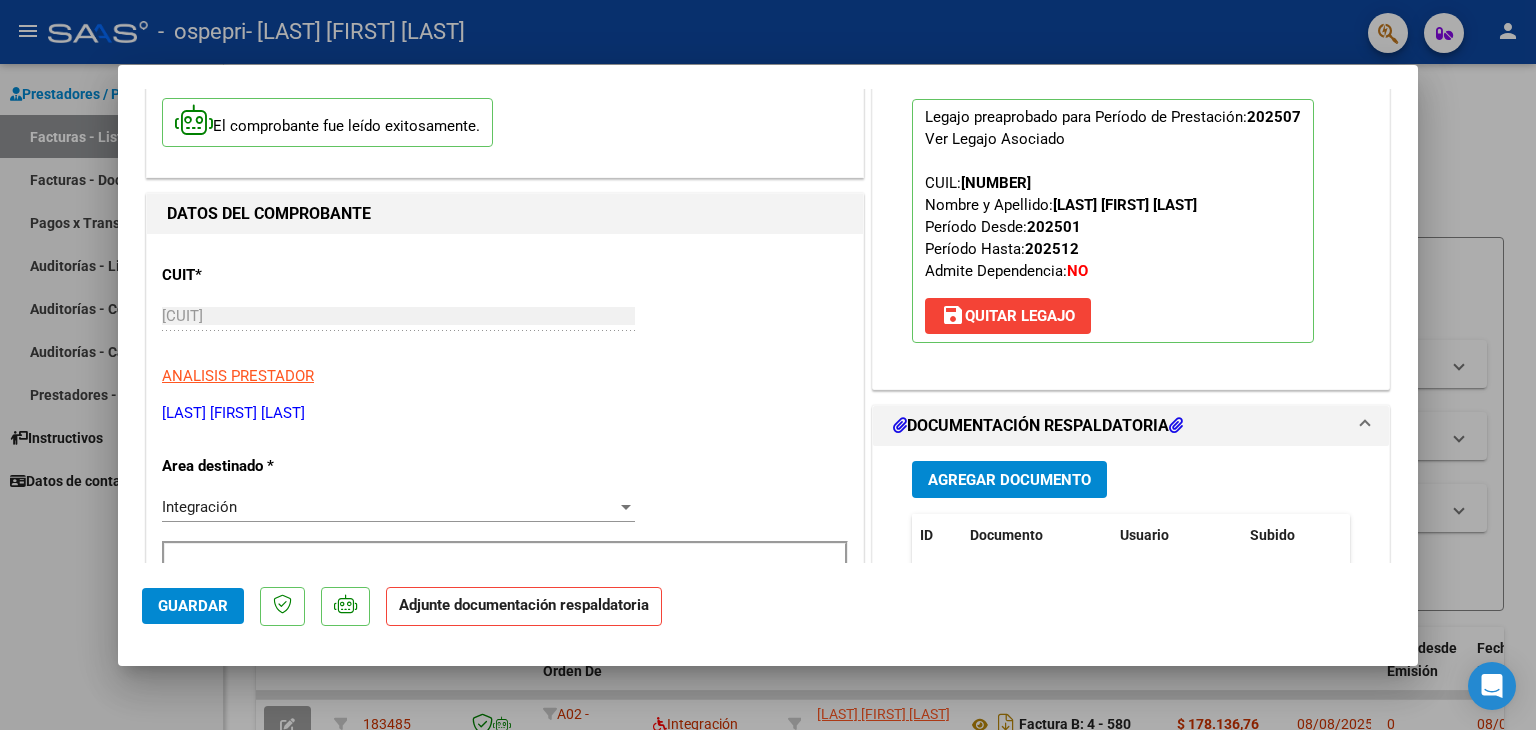 scroll, scrollTop: 400, scrollLeft: 0, axis: vertical 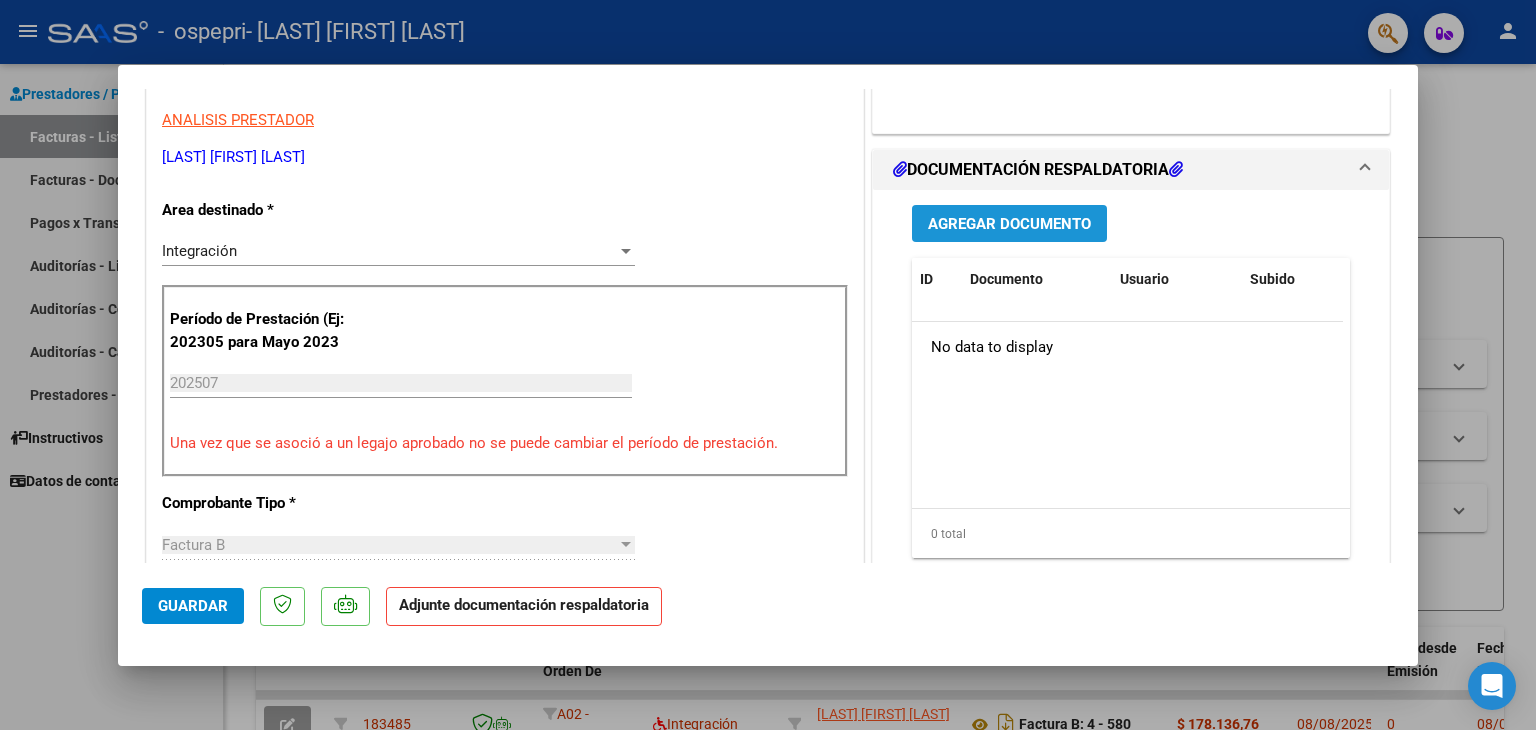 click on "Agregar Documento" at bounding box center [1009, 224] 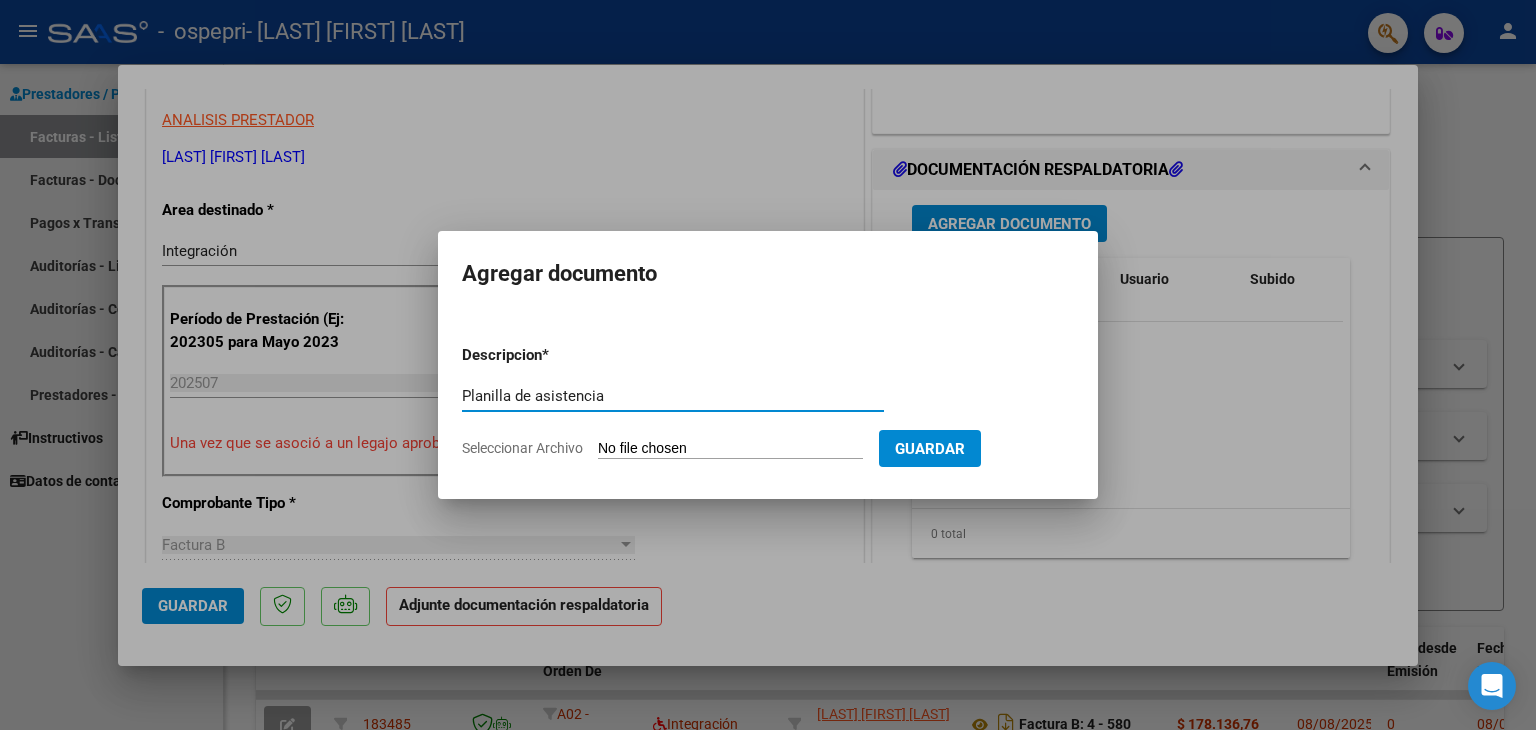 type on "Planilla de asistencia" 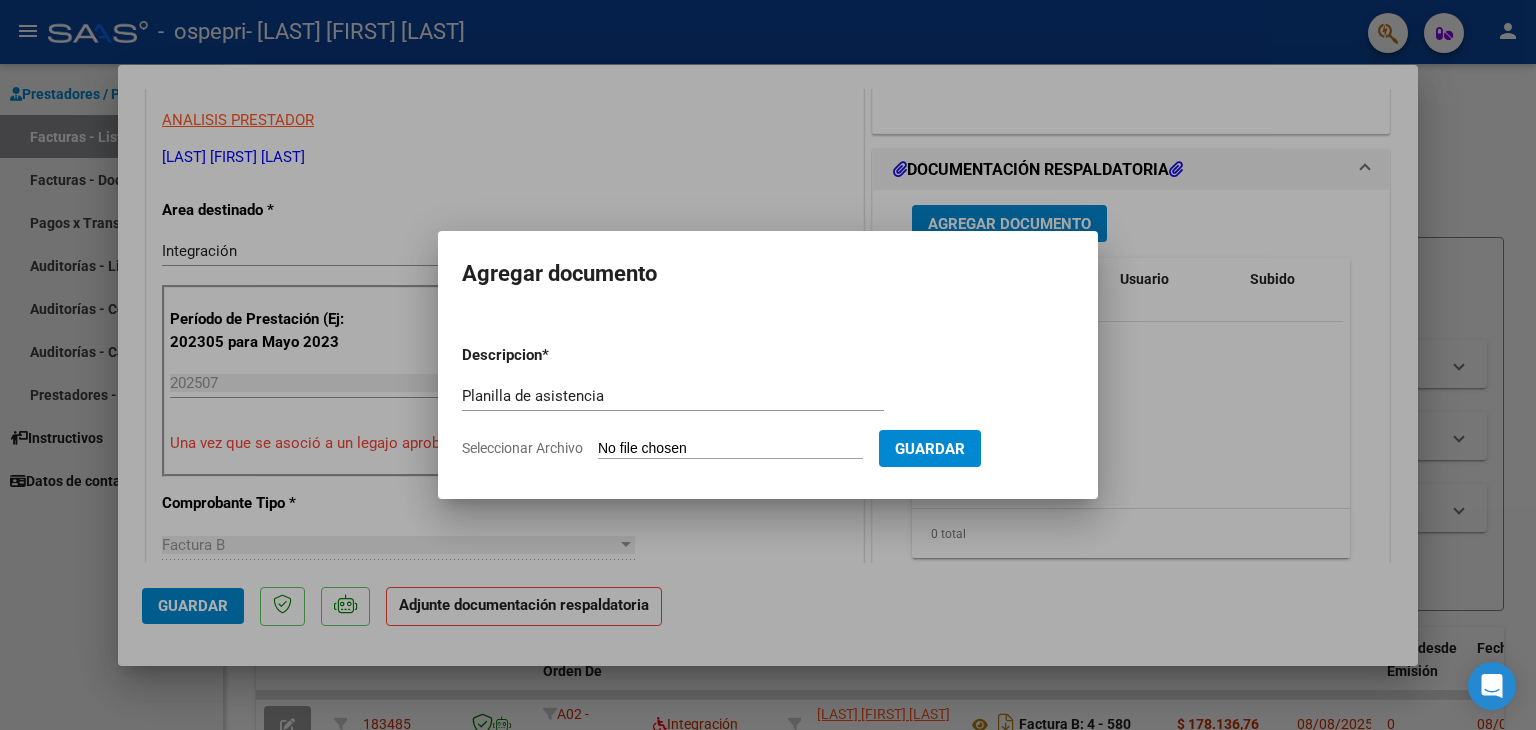 click on "Seleccionar Archivo" at bounding box center [730, 449] 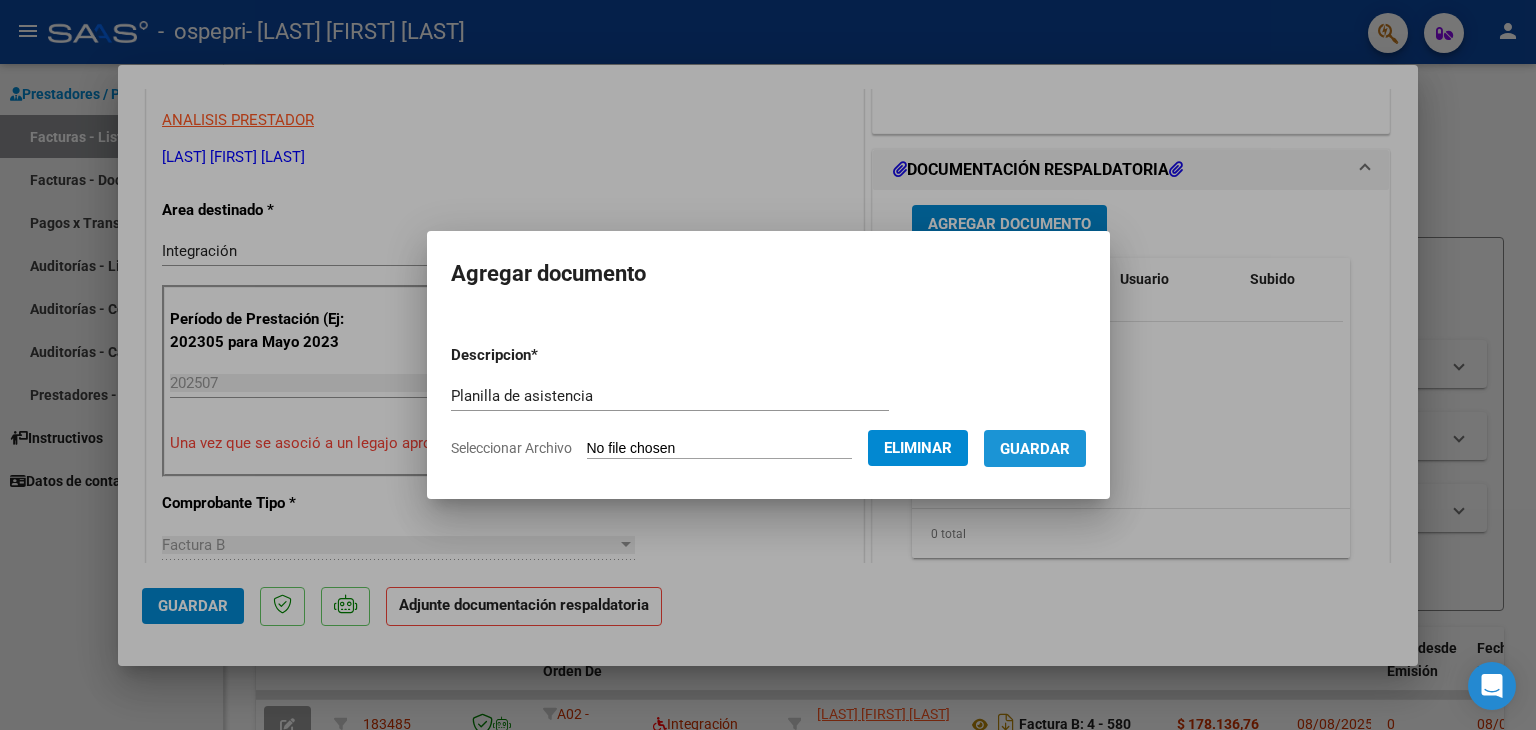 click on "Guardar" at bounding box center (1035, 449) 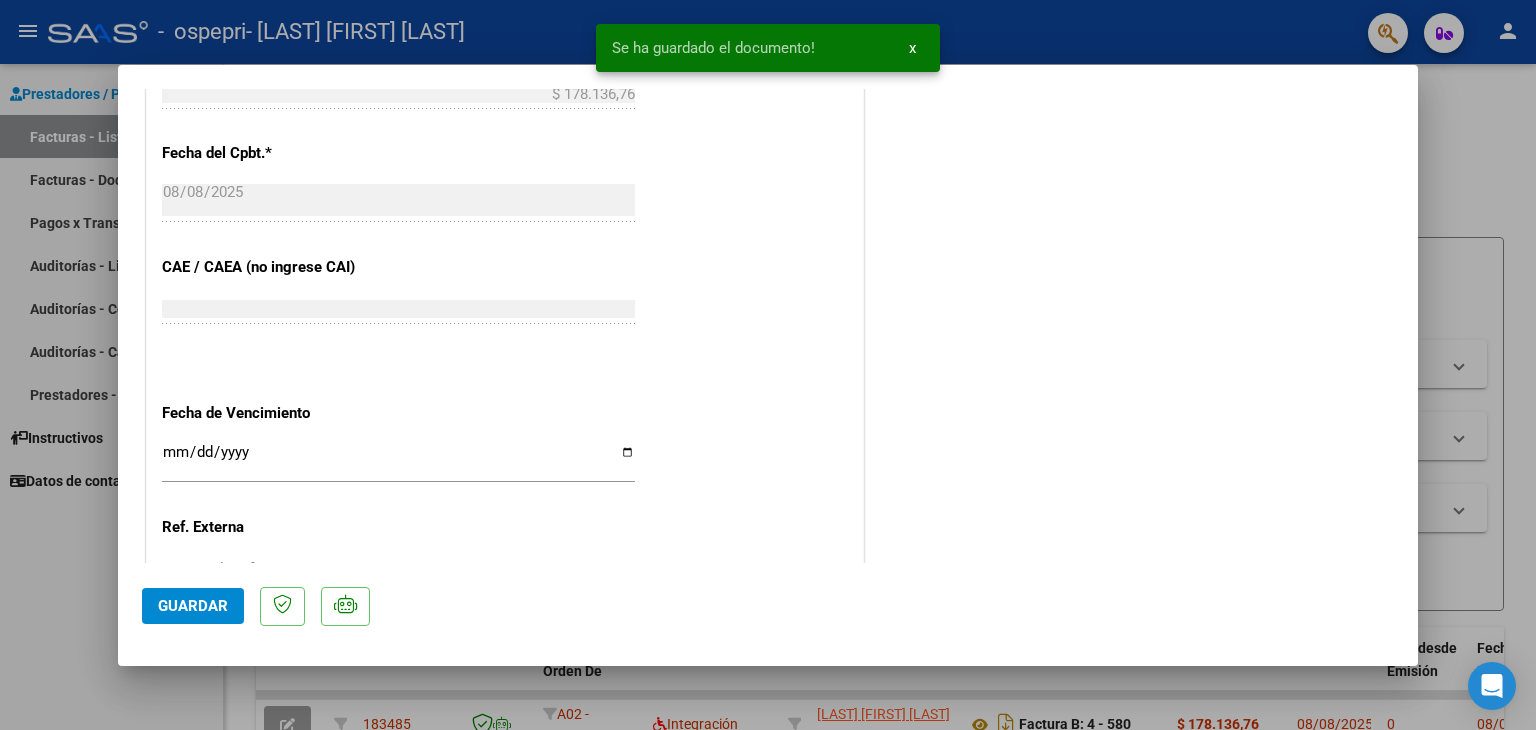 scroll, scrollTop: 1313, scrollLeft: 0, axis: vertical 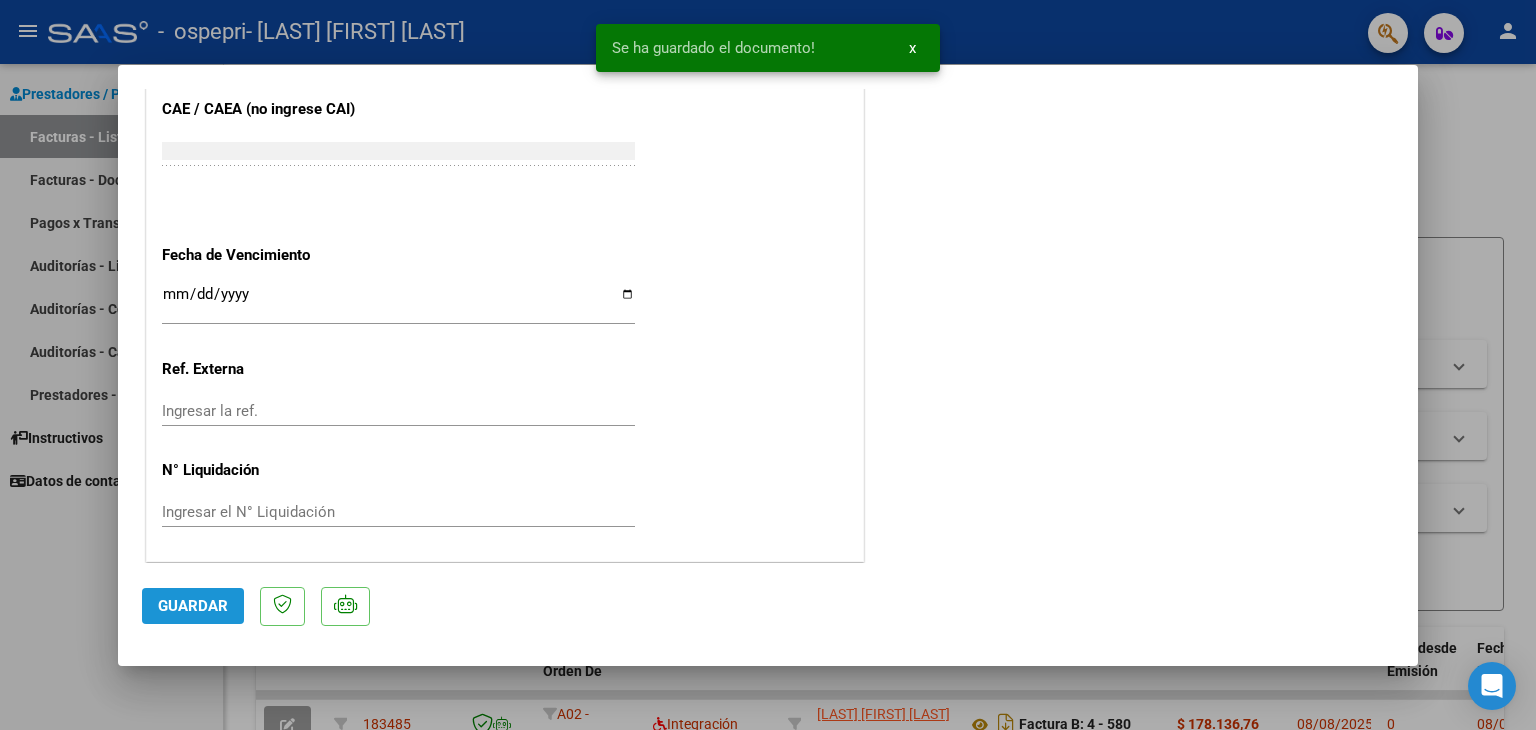 click on "Guardar" 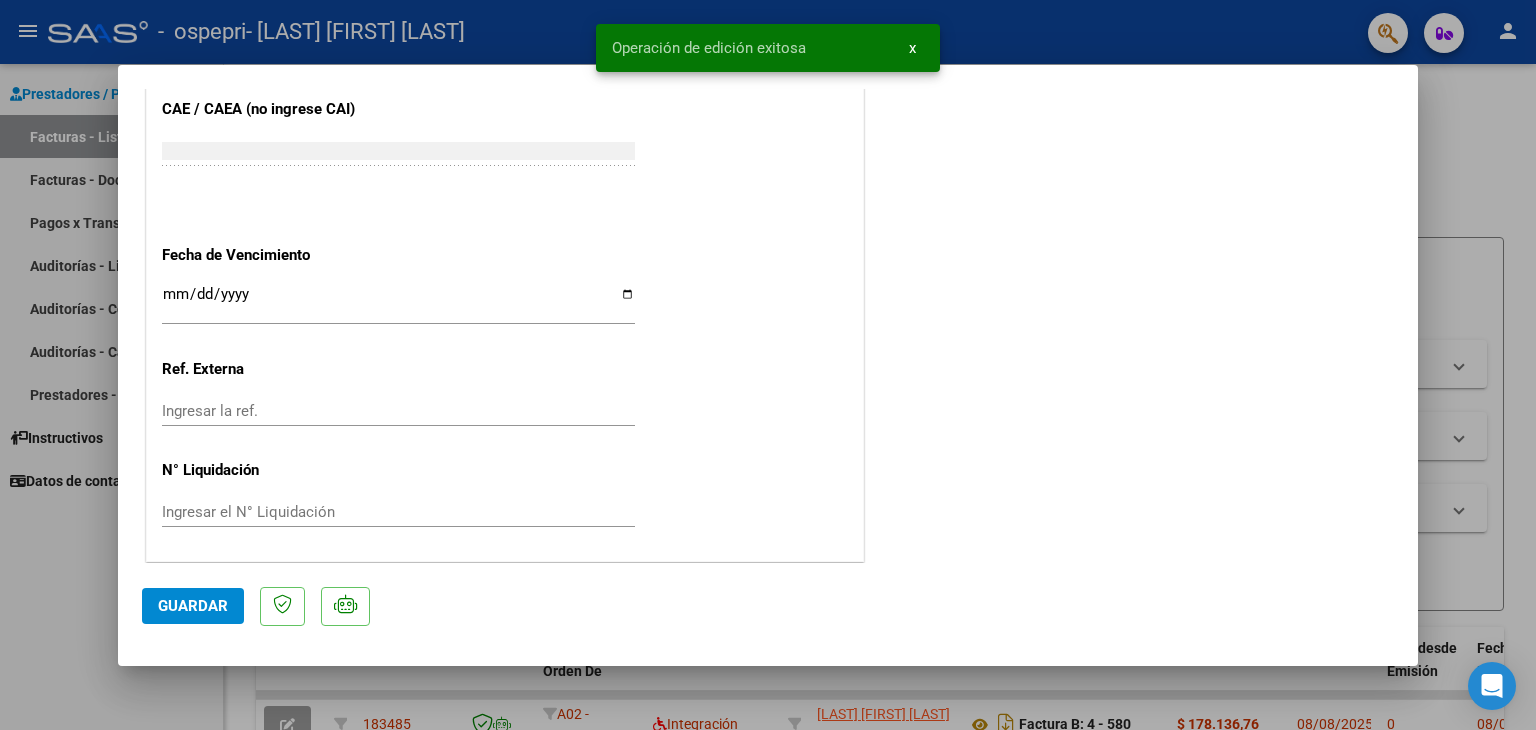 click at bounding box center [768, 365] 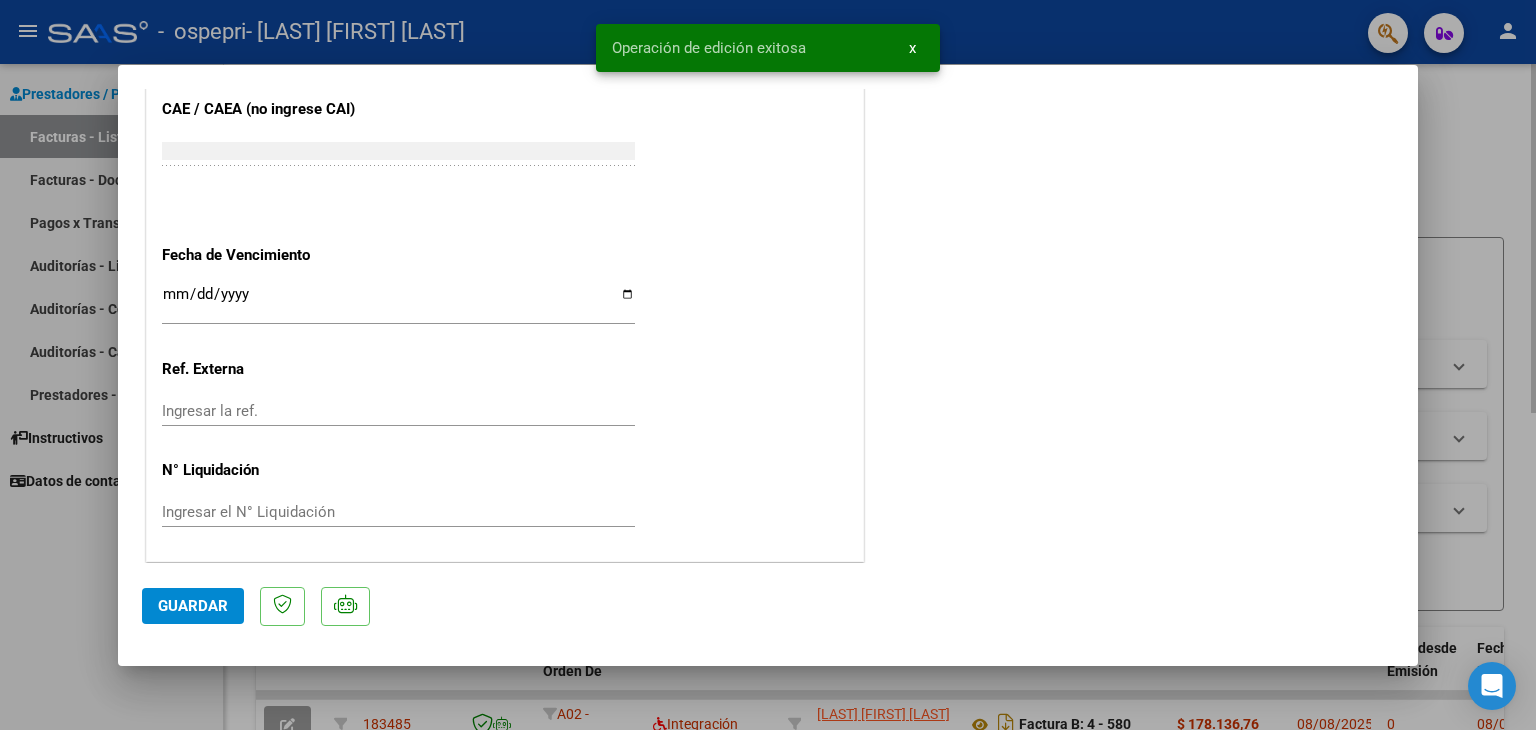 type 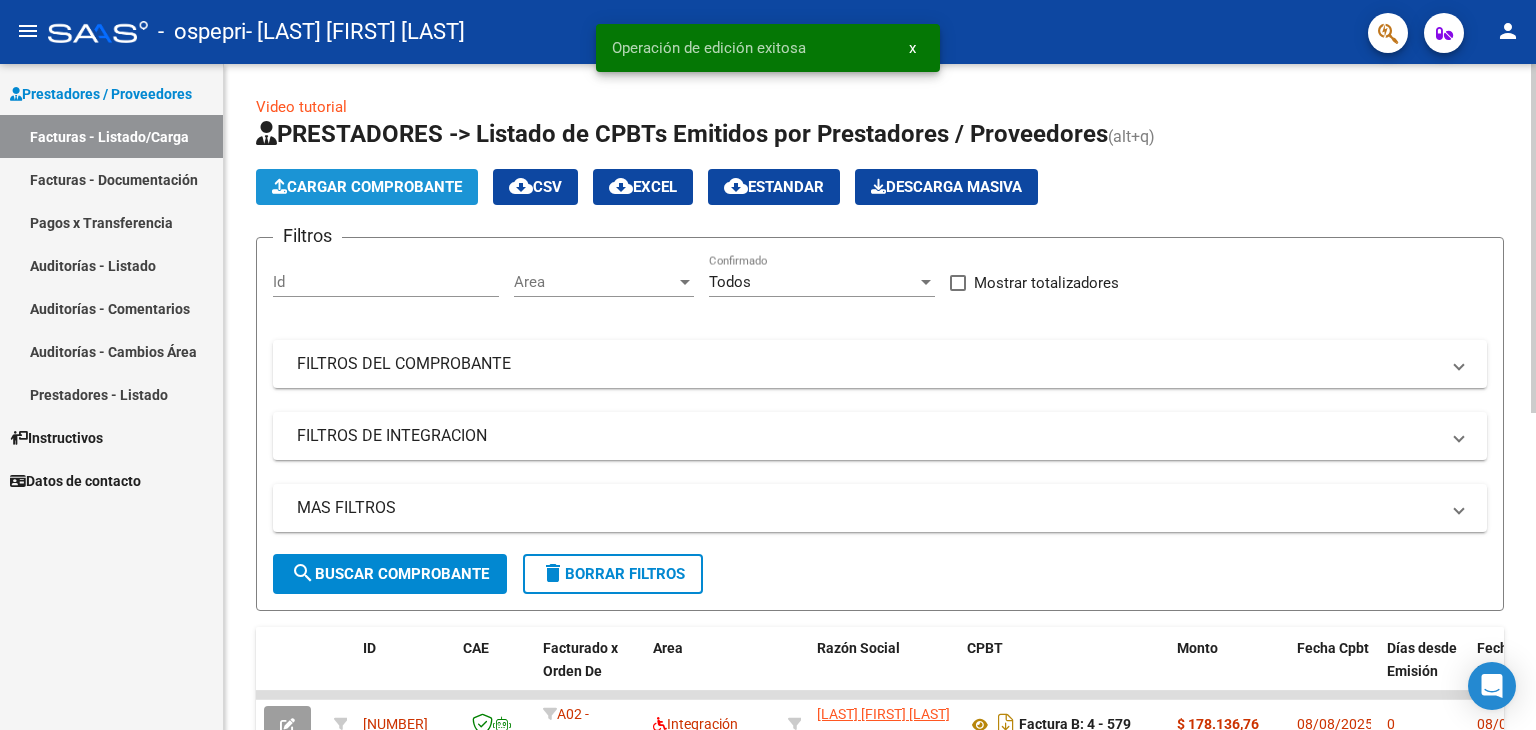 click on "Cargar Comprobante" 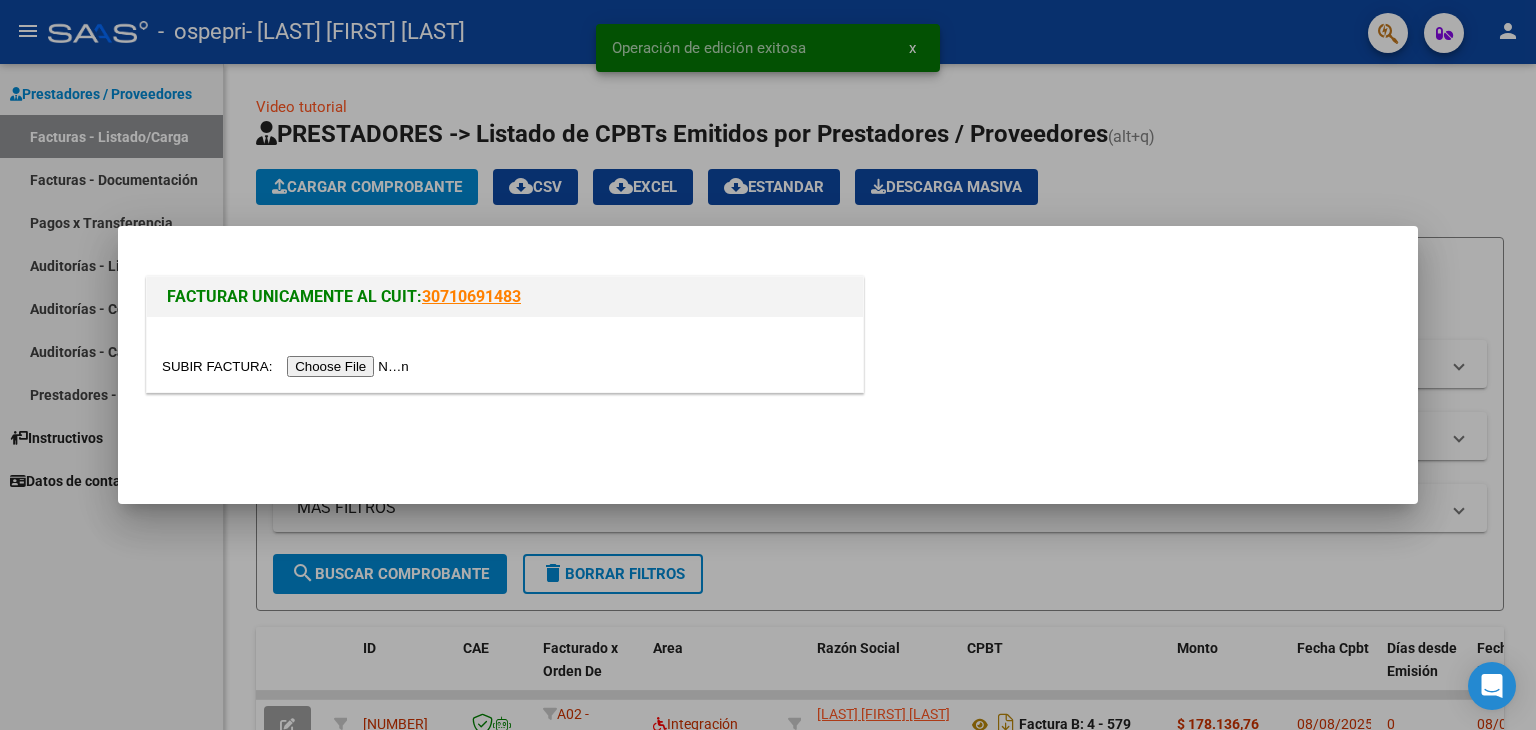 click at bounding box center (505, 354) 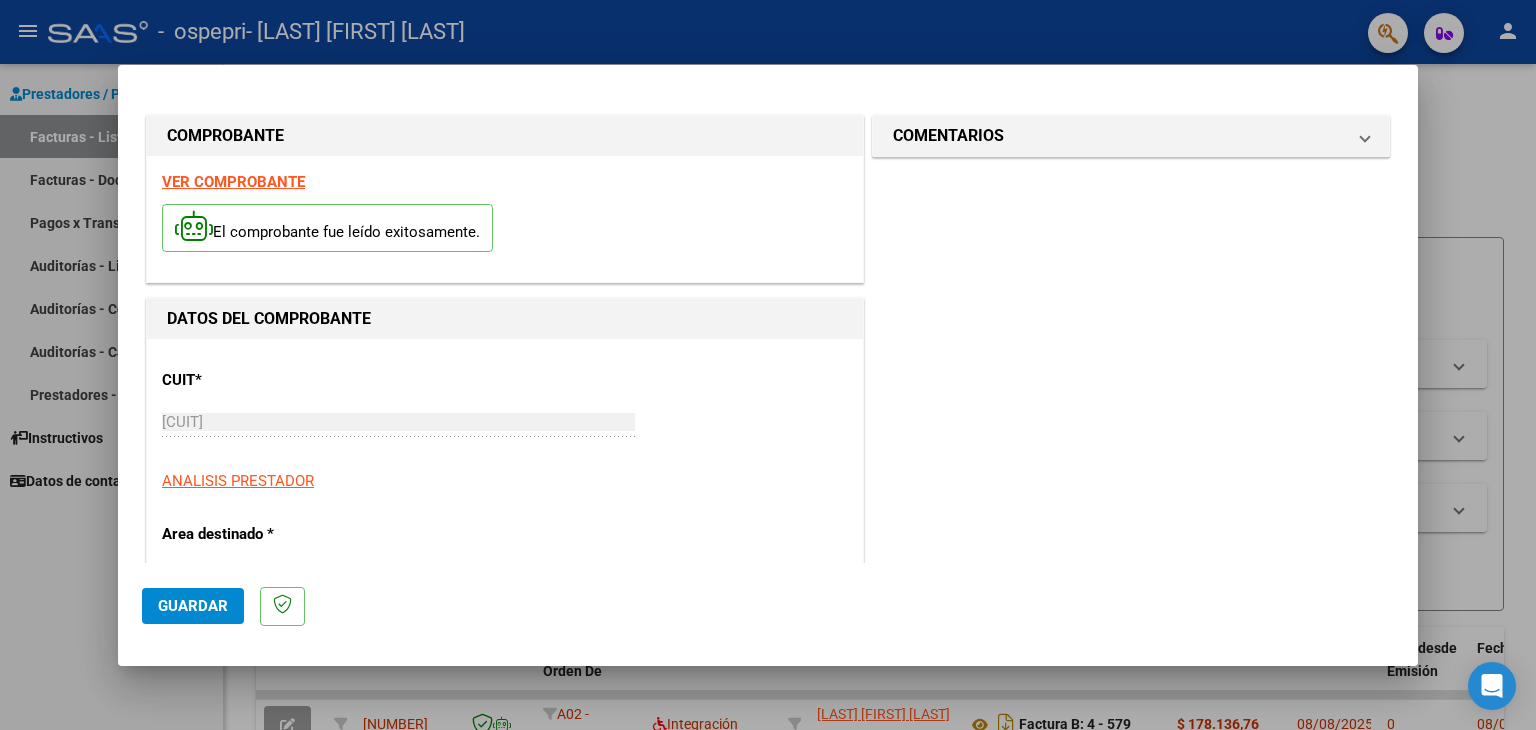 click on "CUIT  *   [CUIT] Ingresar CUIT  ANALISIS PRESTADOR" at bounding box center (505, 423) 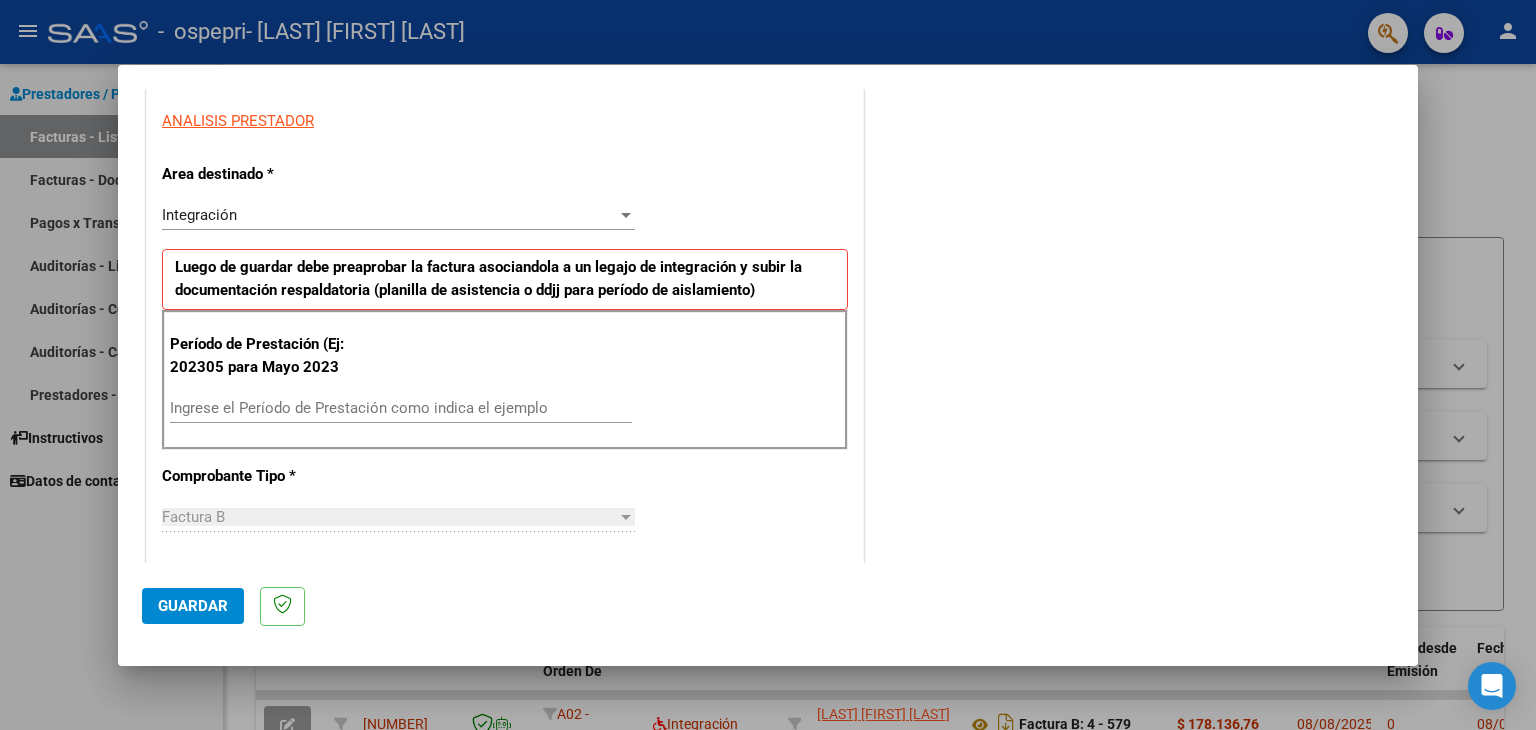 scroll, scrollTop: 400, scrollLeft: 0, axis: vertical 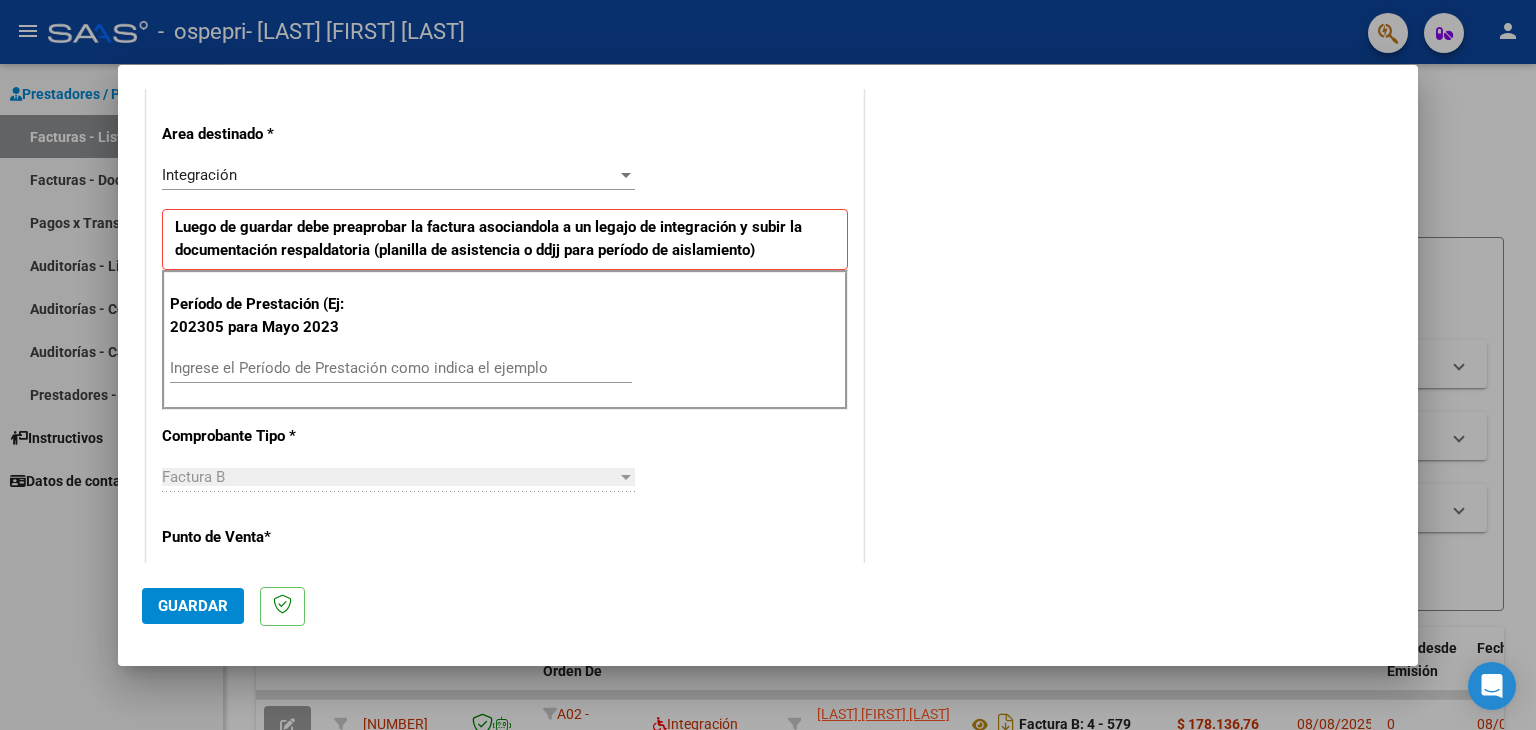 click on "Ingrese el Período de Prestación como indica el ejemplo" at bounding box center (401, 368) 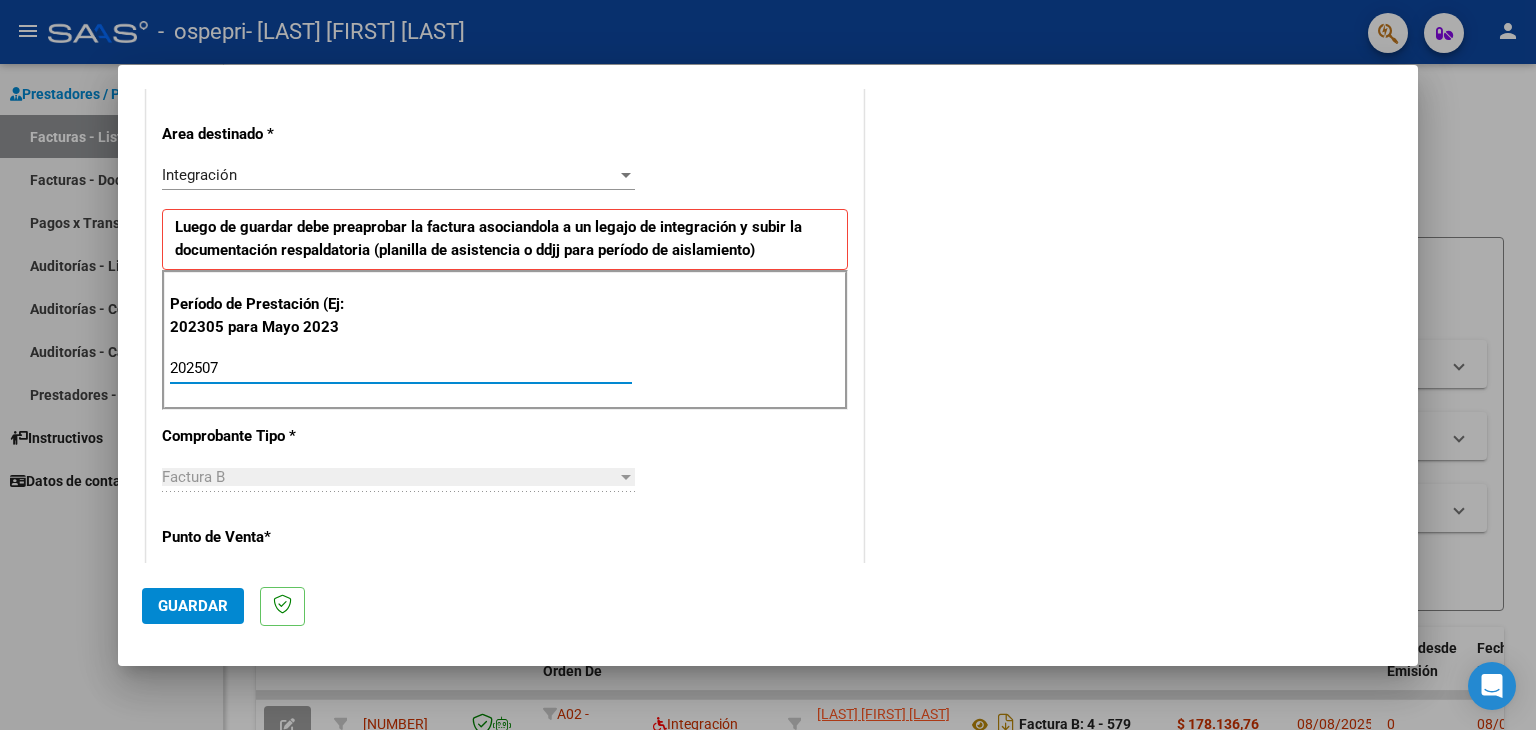type on "202507" 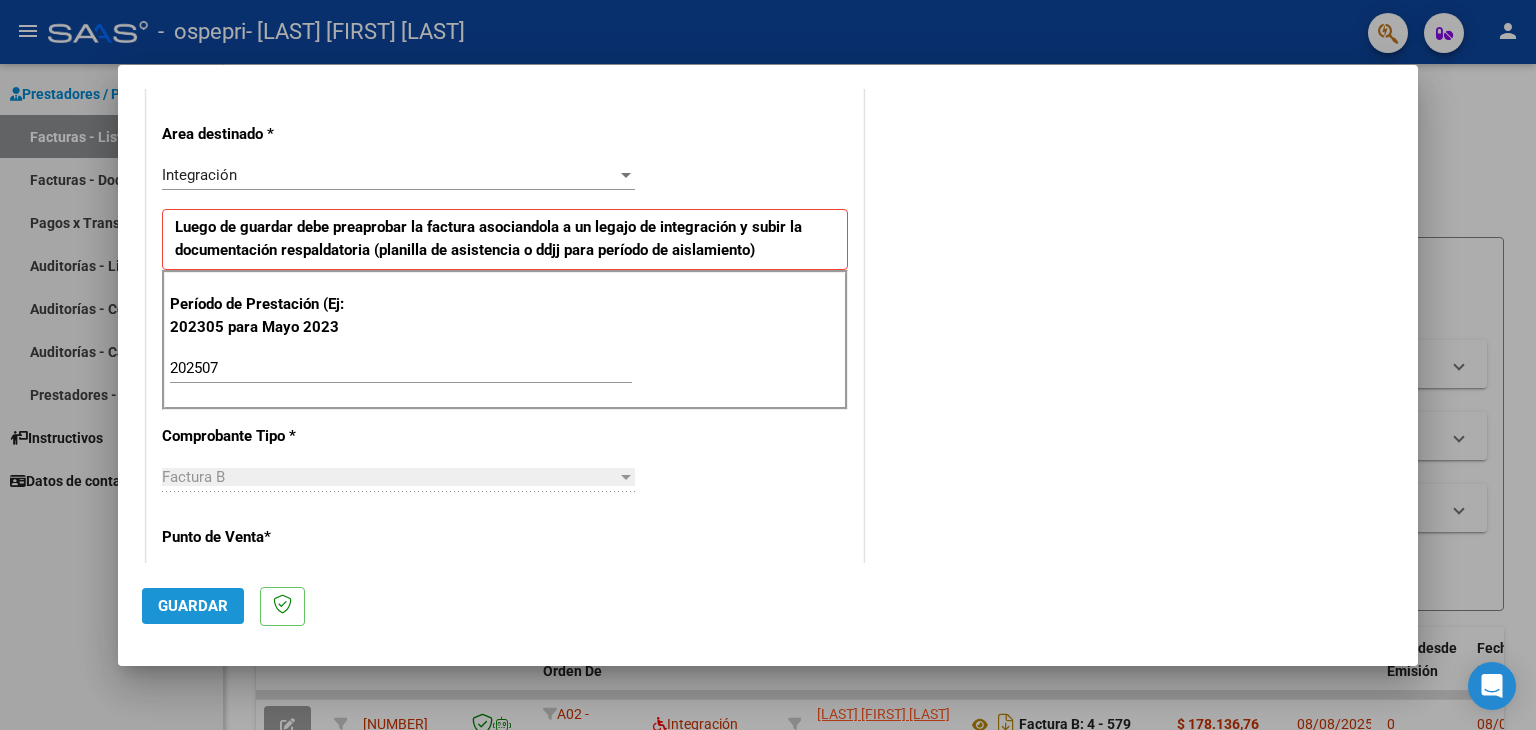 click on "Guardar" 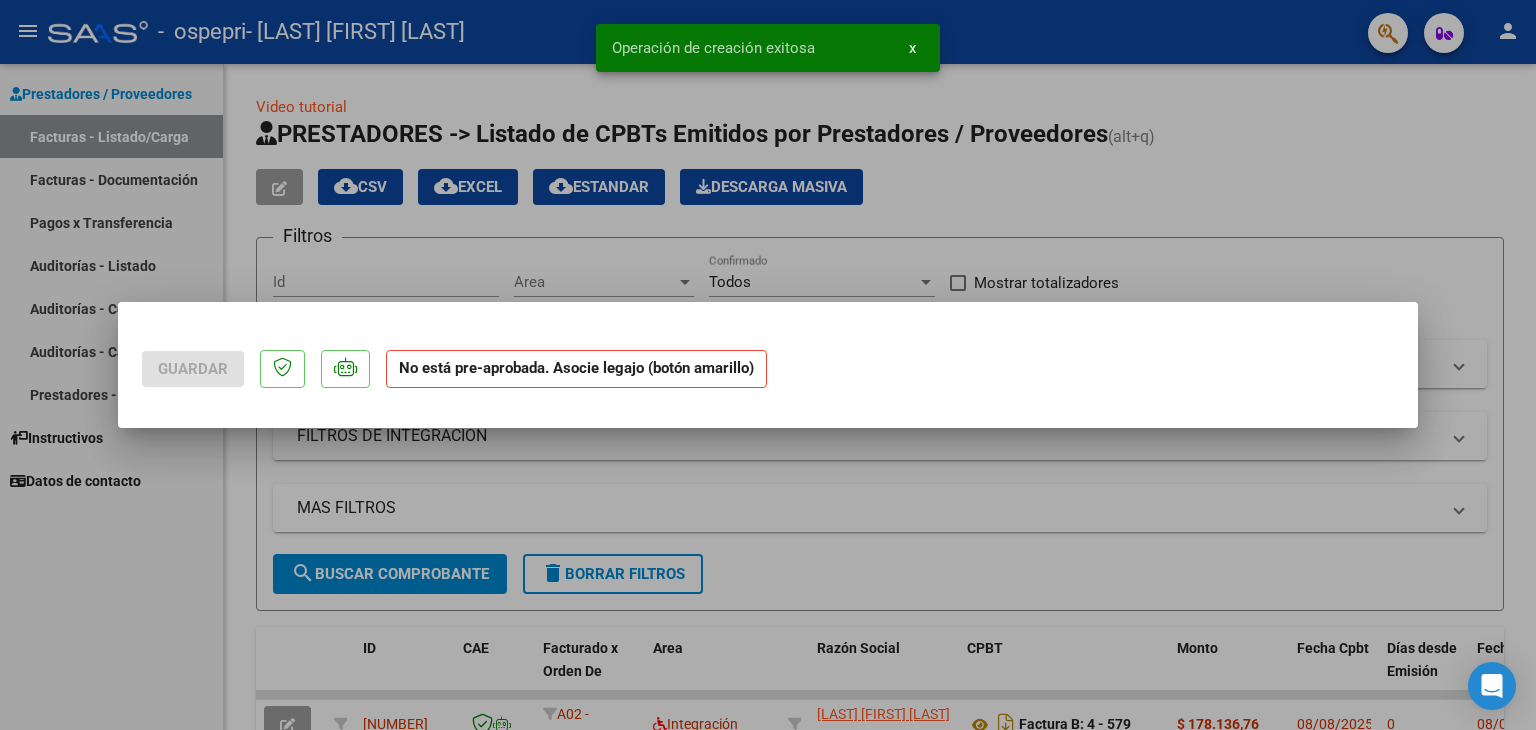 scroll, scrollTop: 0, scrollLeft: 0, axis: both 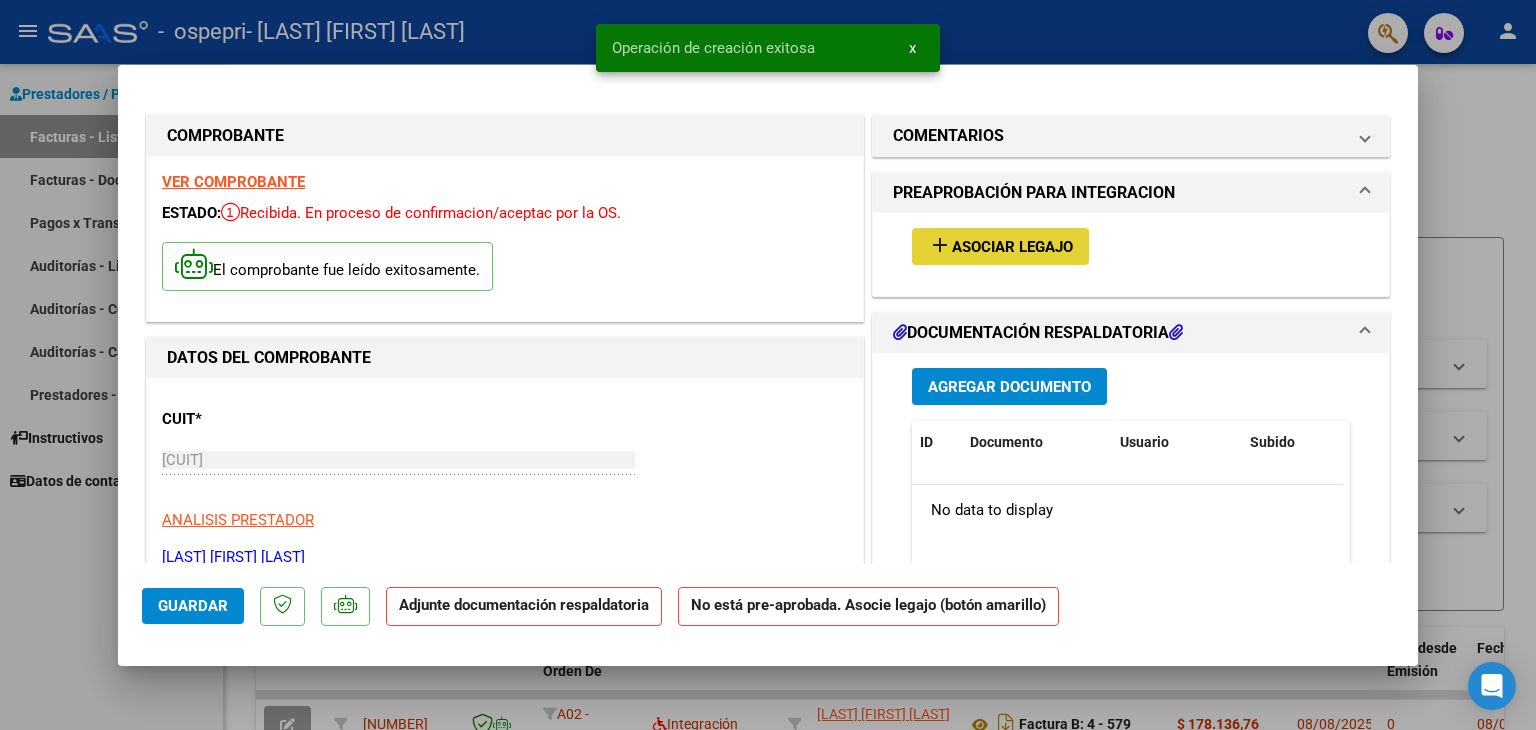 click on "Asociar Legajo" at bounding box center [1012, 247] 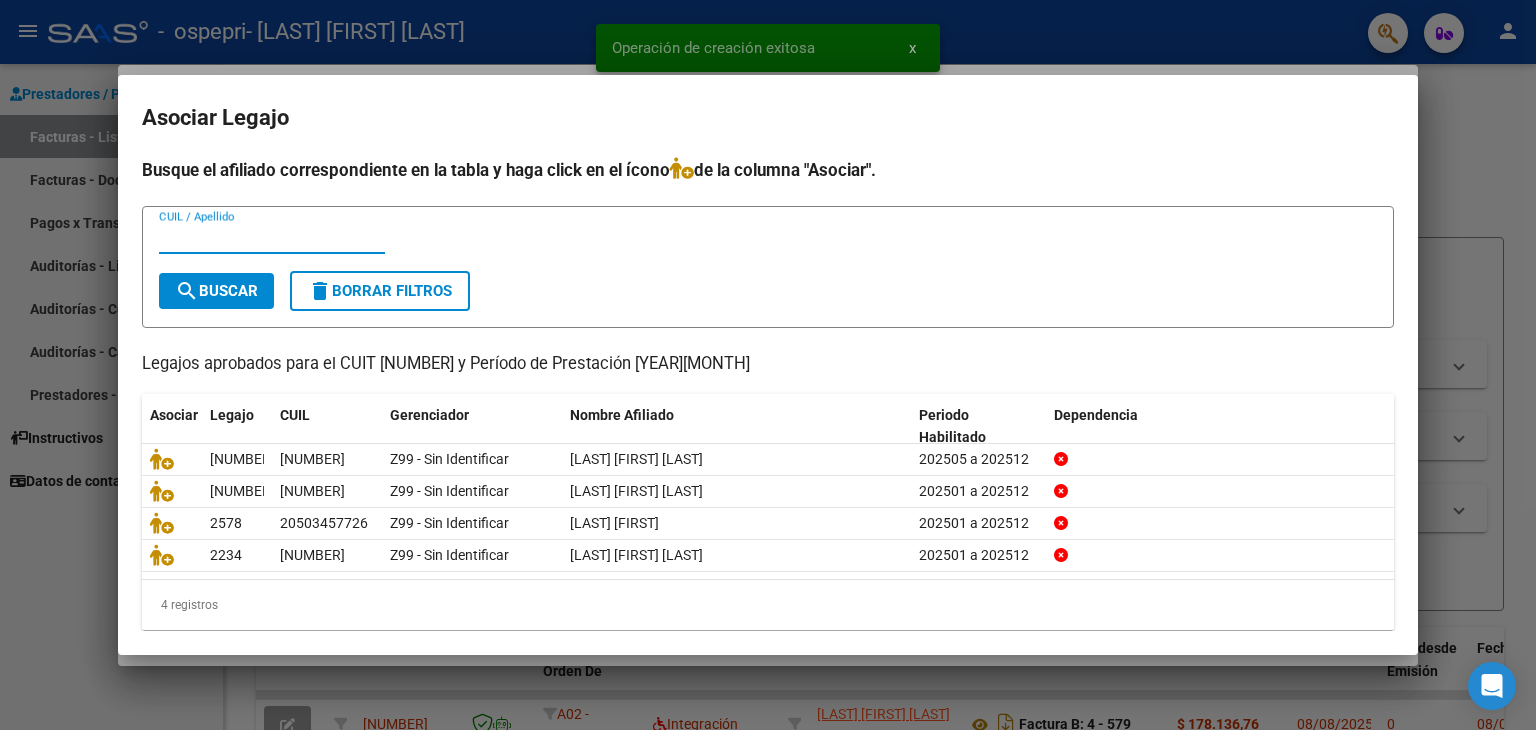 scroll, scrollTop: 12, scrollLeft: 0, axis: vertical 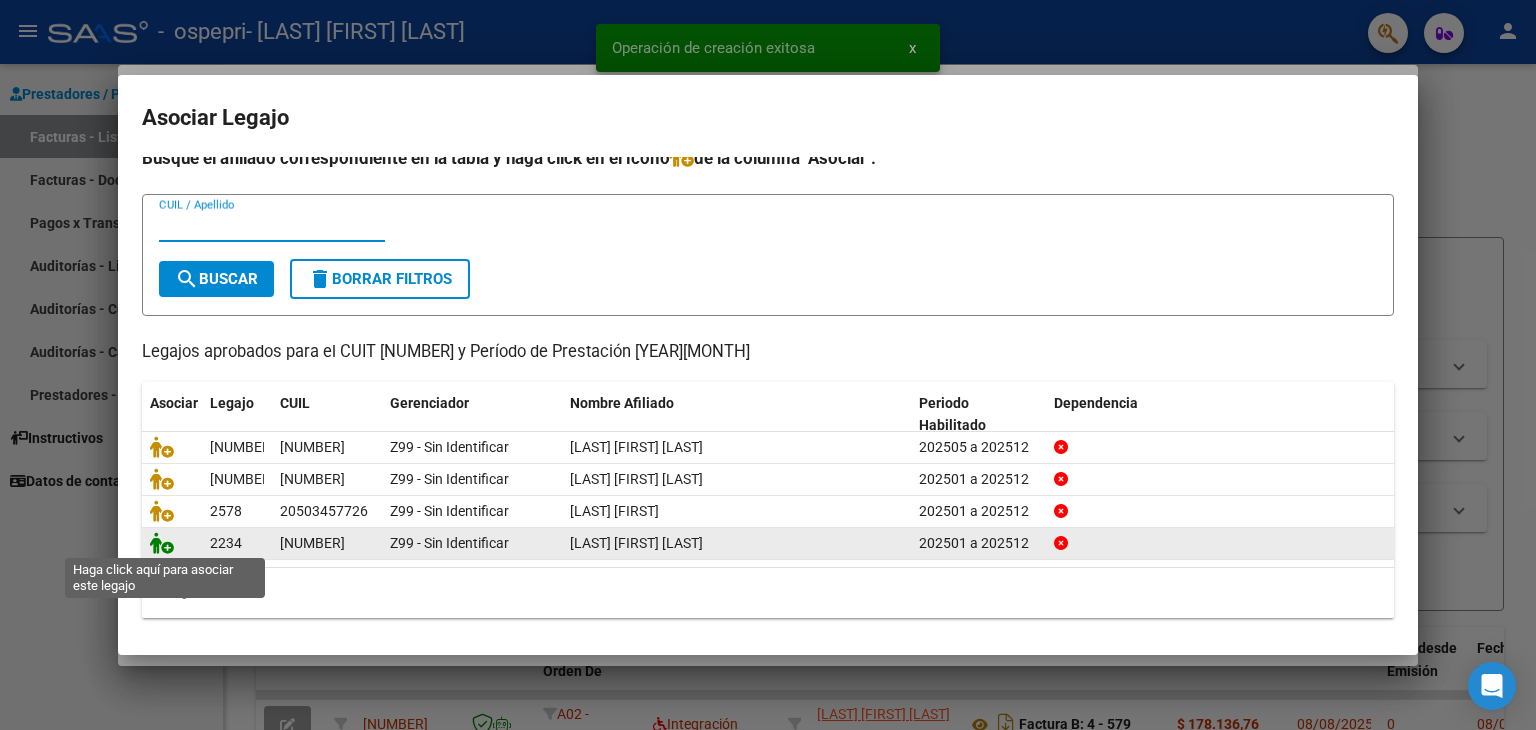click 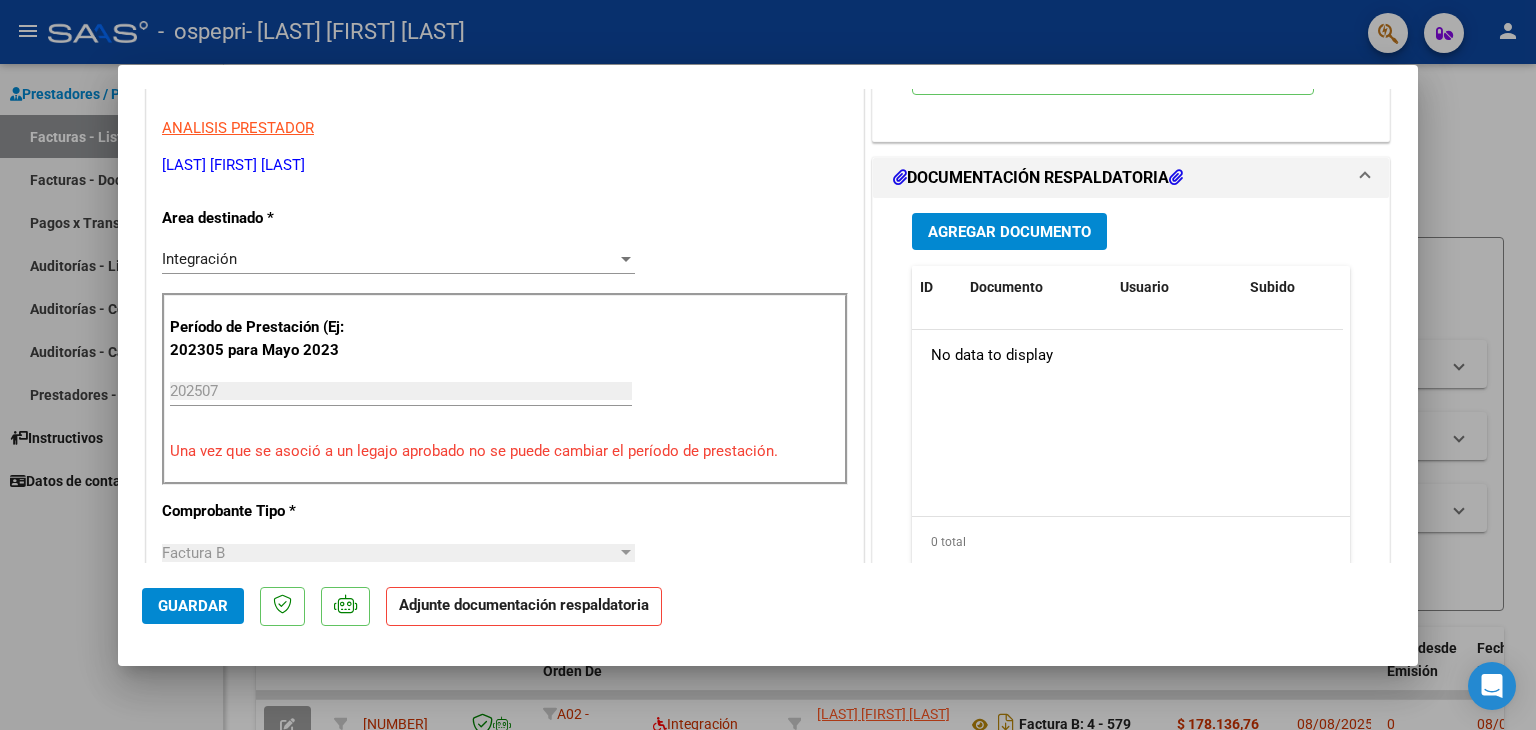 scroll, scrollTop: 500, scrollLeft: 0, axis: vertical 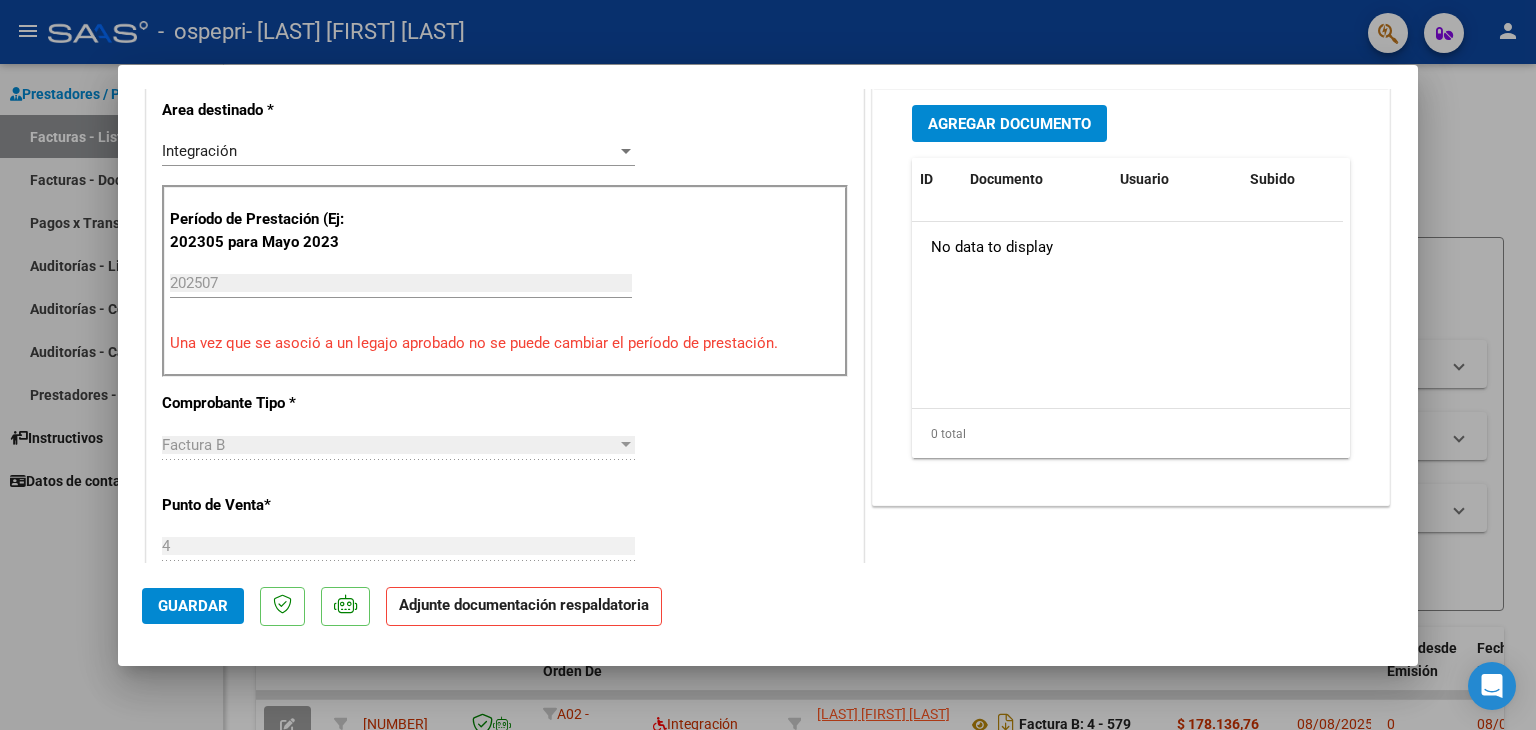 click on "Agregar Documento ID Documento Usuario Subido Acción No data to display  0 total   1" at bounding box center [1131, 289] 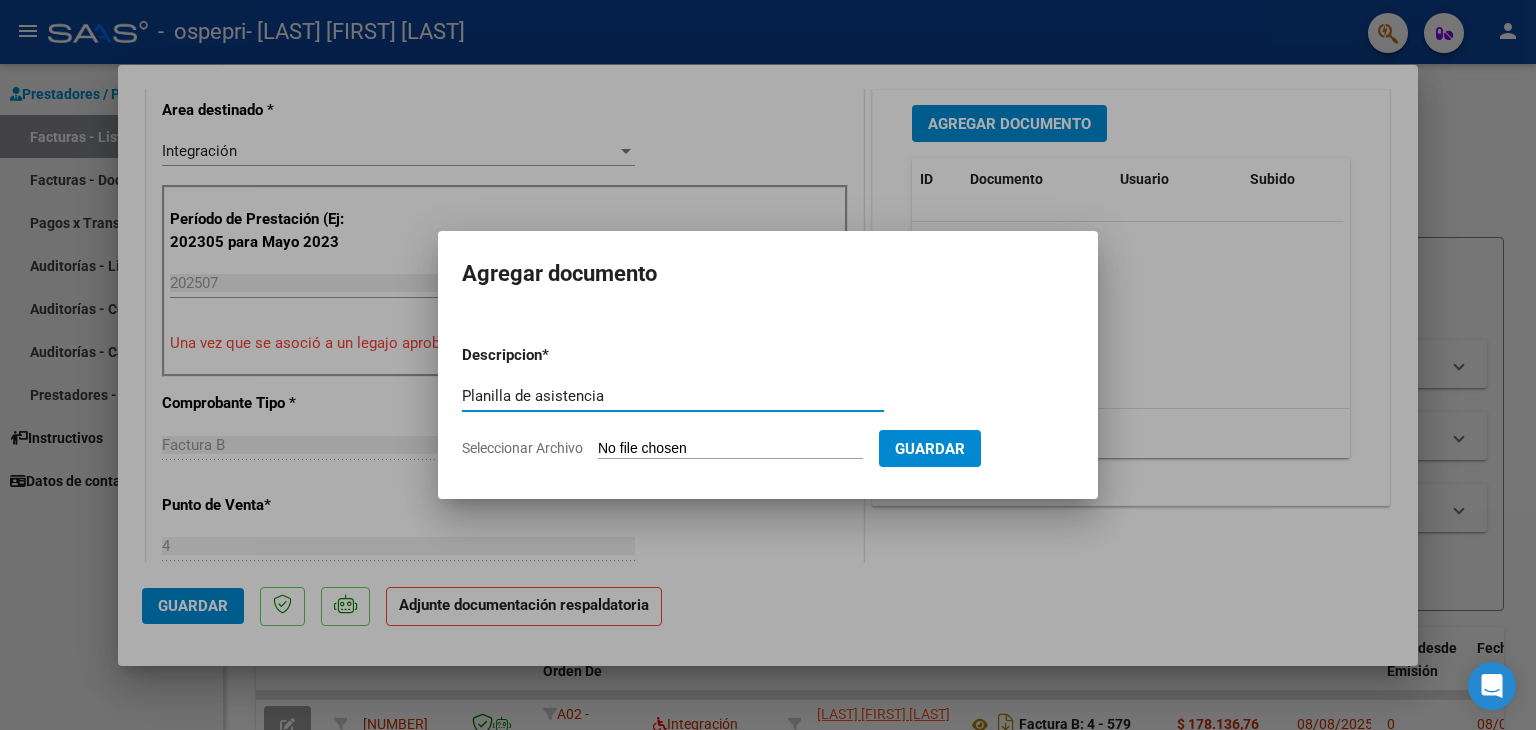 type on "Planilla de asistencia" 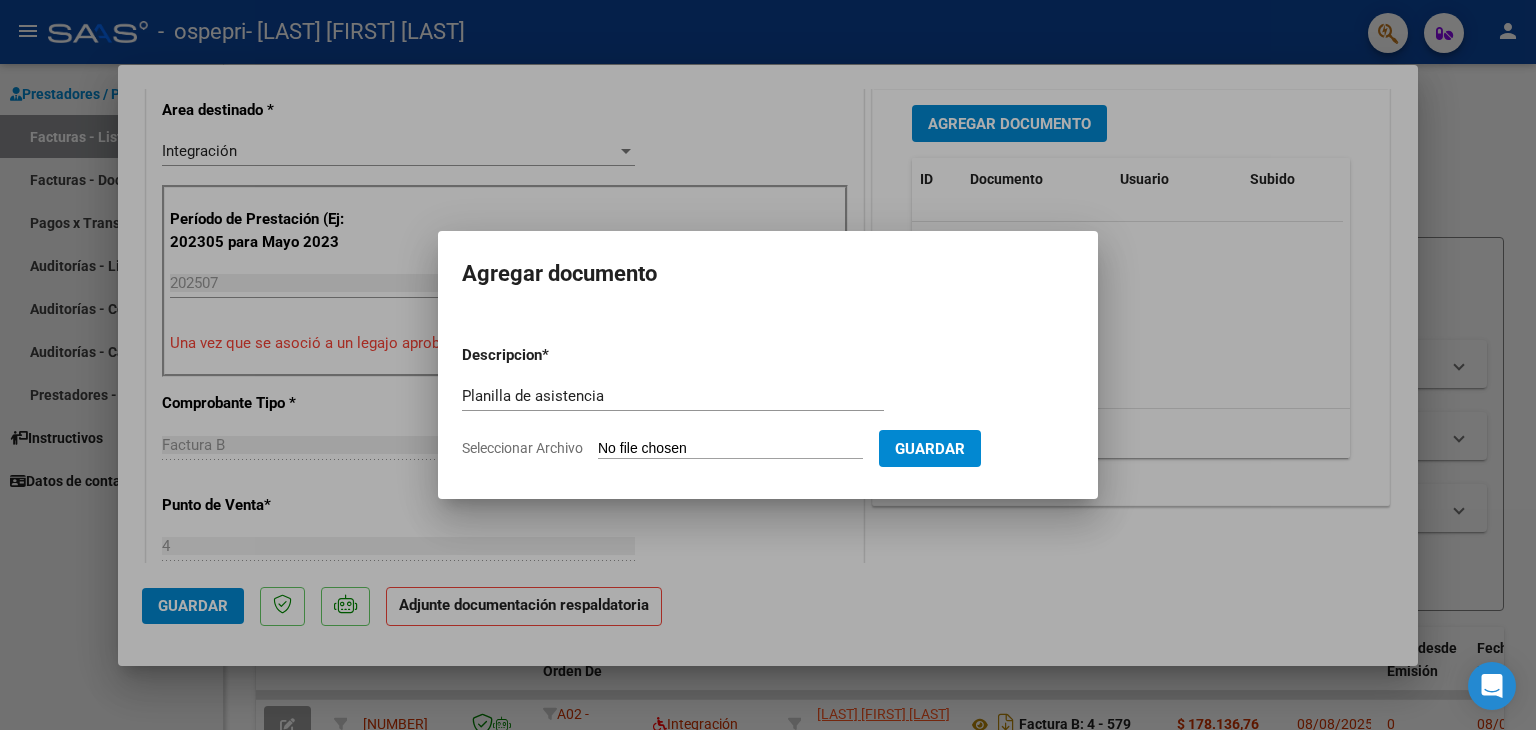 click on "Seleccionar Archivo" at bounding box center [730, 449] 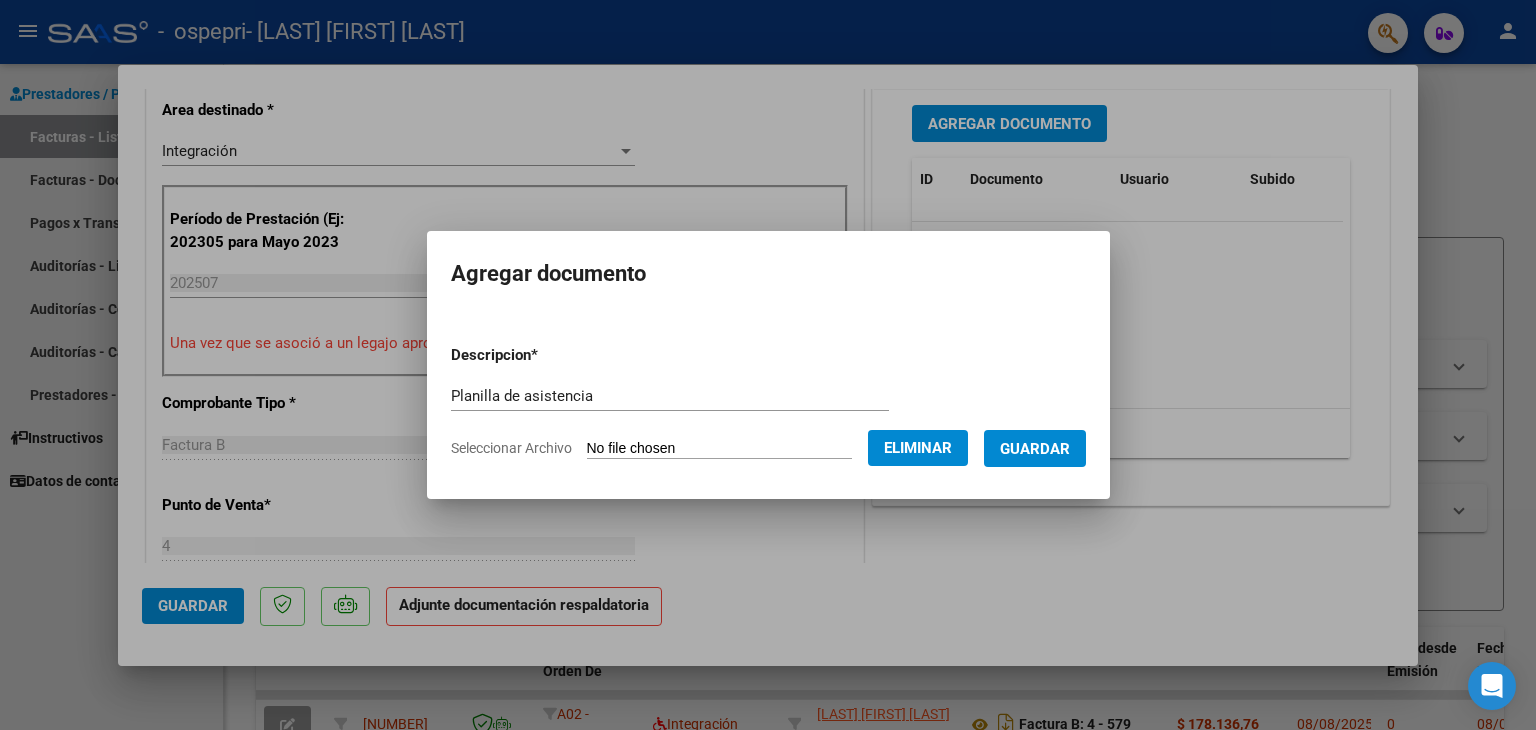 click on "Guardar" at bounding box center (1035, 449) 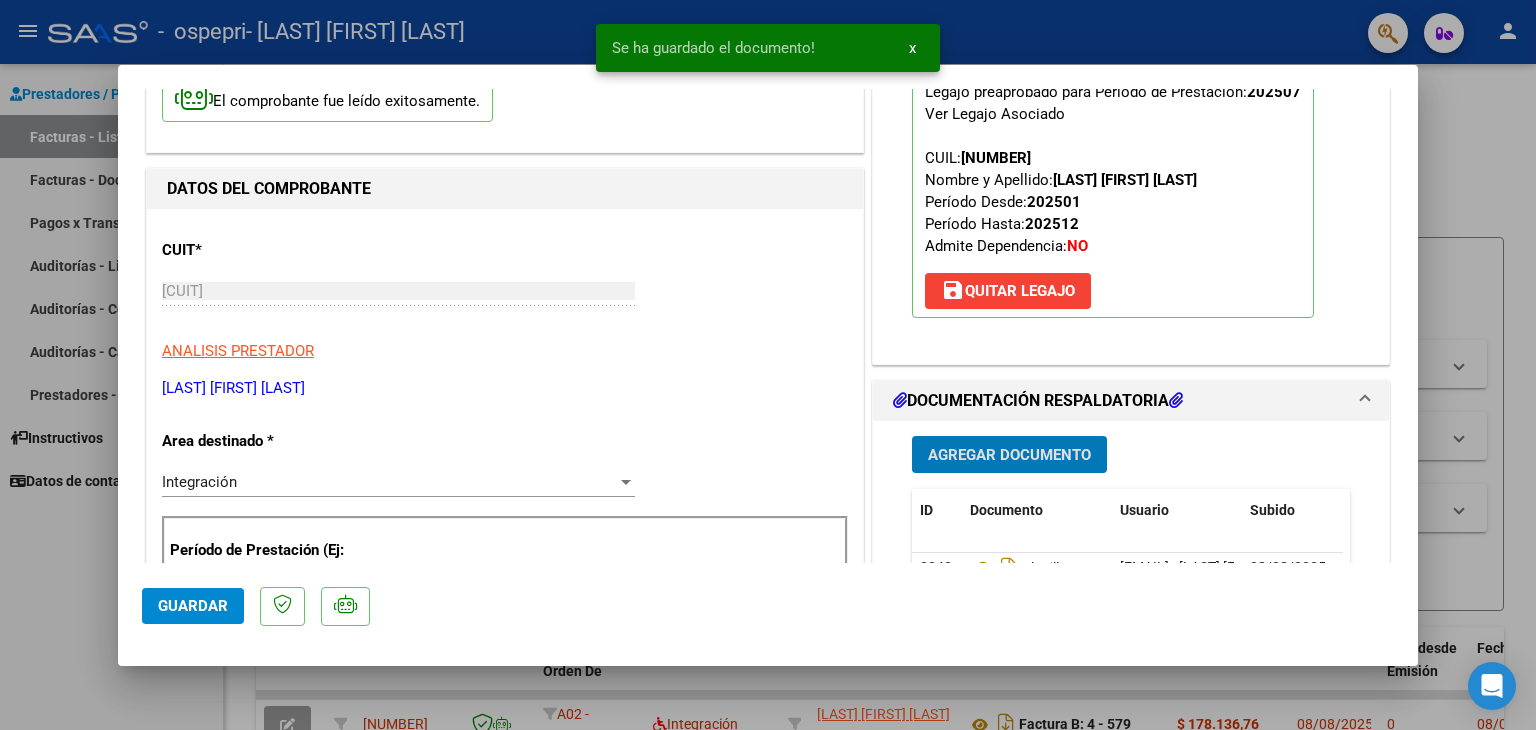 scroll, scrollTop: 0, scrollLeft: 0, axis: both 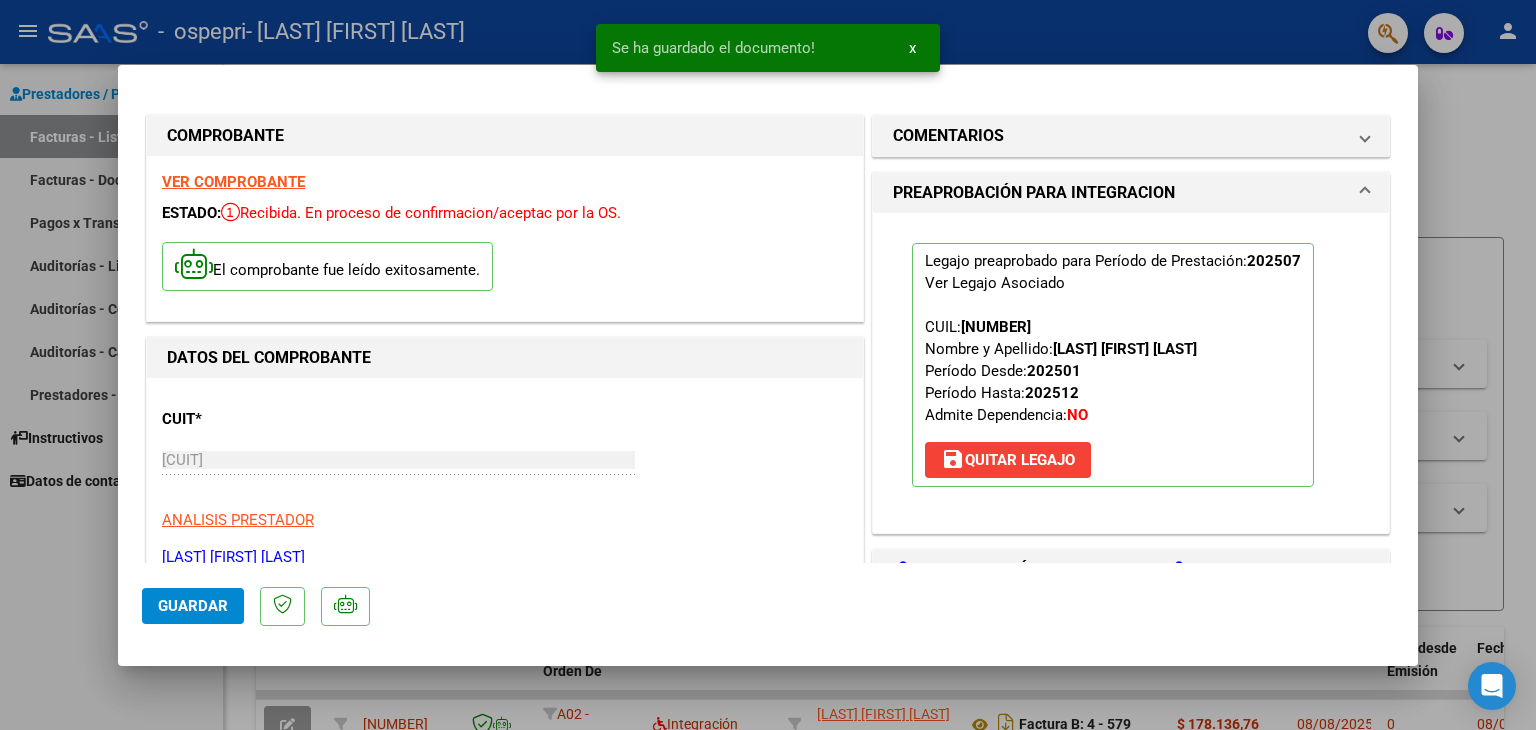 click on "Guardar" 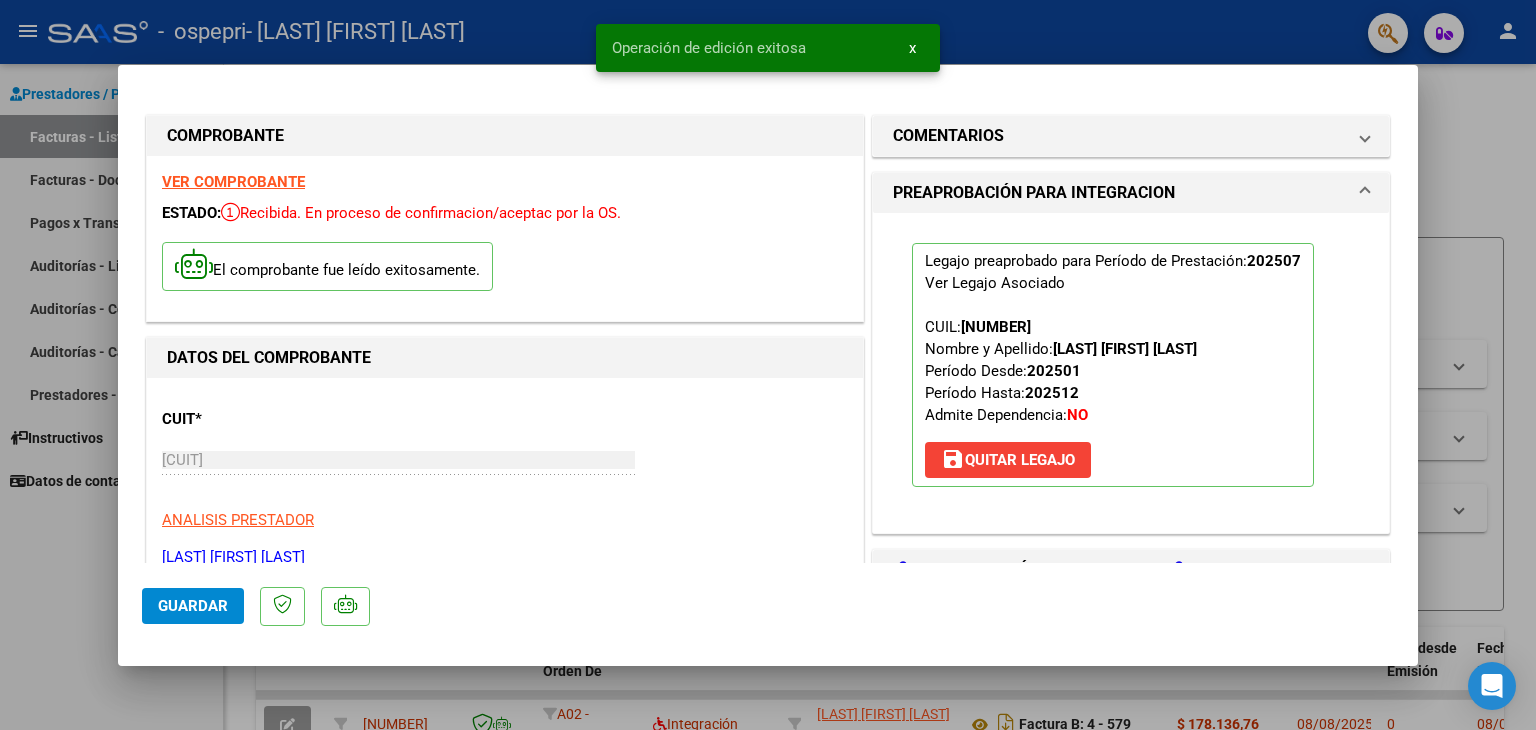 click at bounding box center [768, 365] 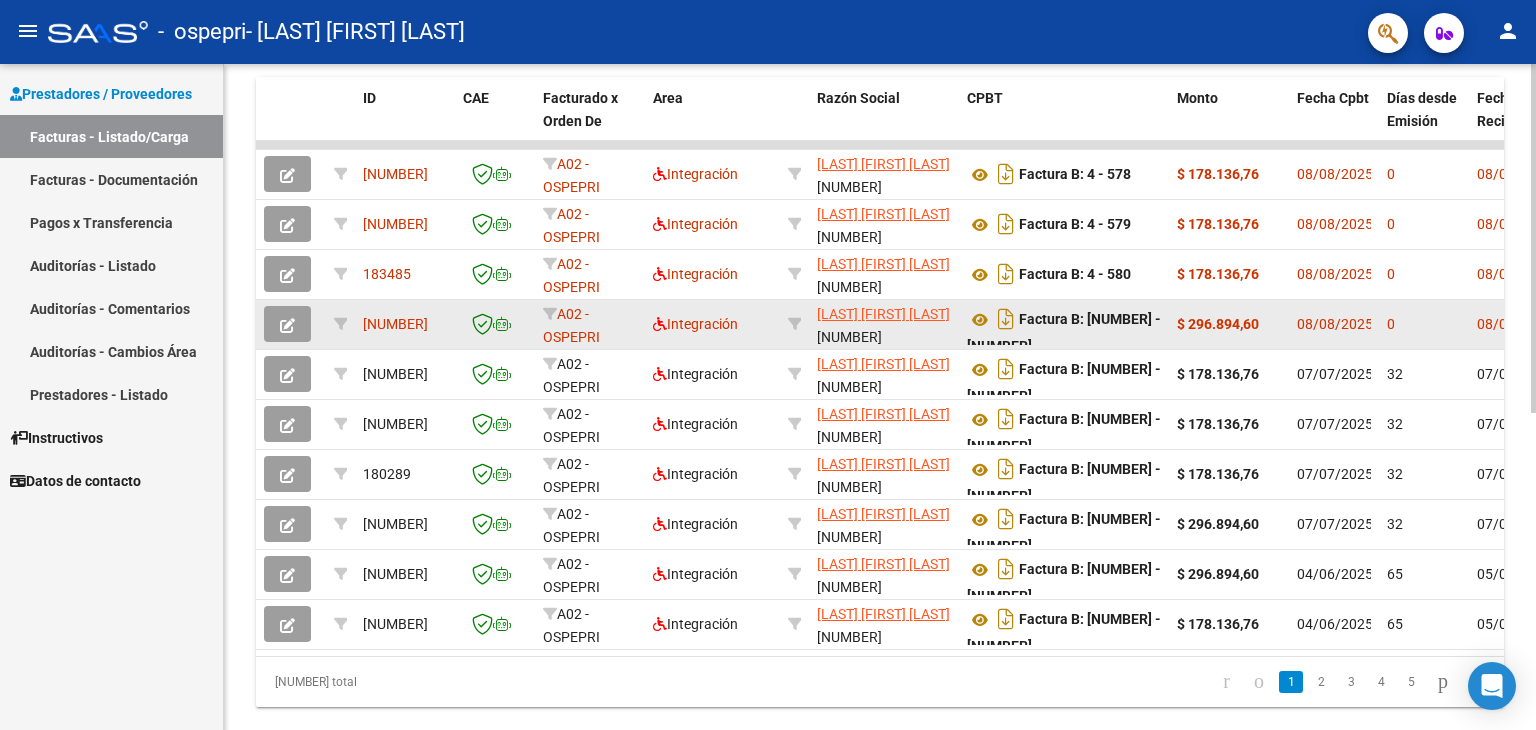 scroll, scrollTop: 600, scrollLeft: 0, axis: vertical 